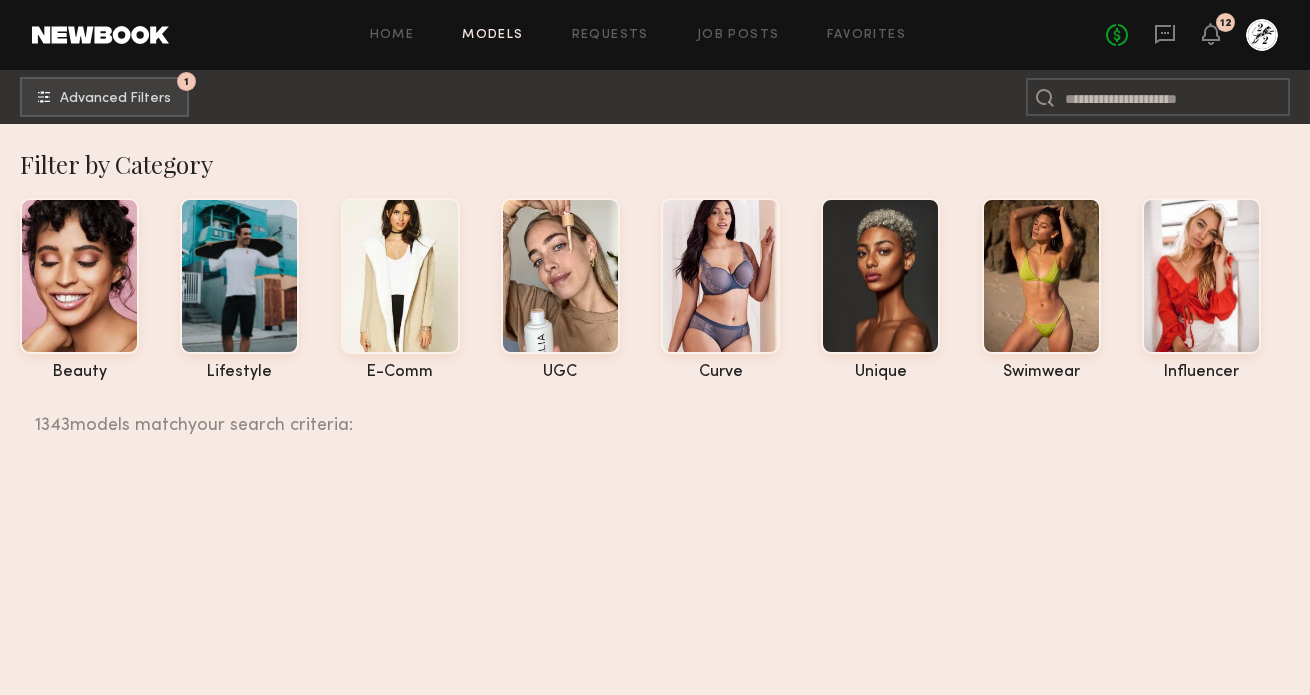 scroll, scrollTop: 181219, scrollLeft: 0, axis: vertical 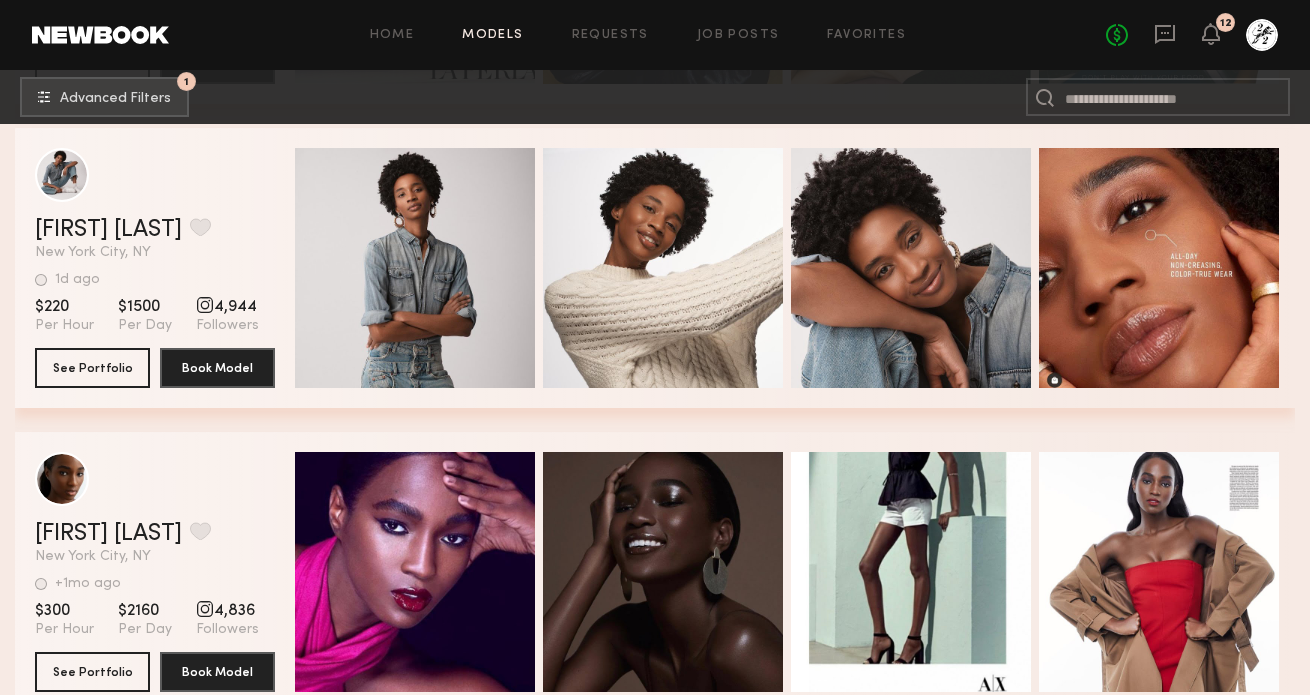 click on "Home Models Requests Job Posts Favorites Sign Out No fees up to $5,000 12" 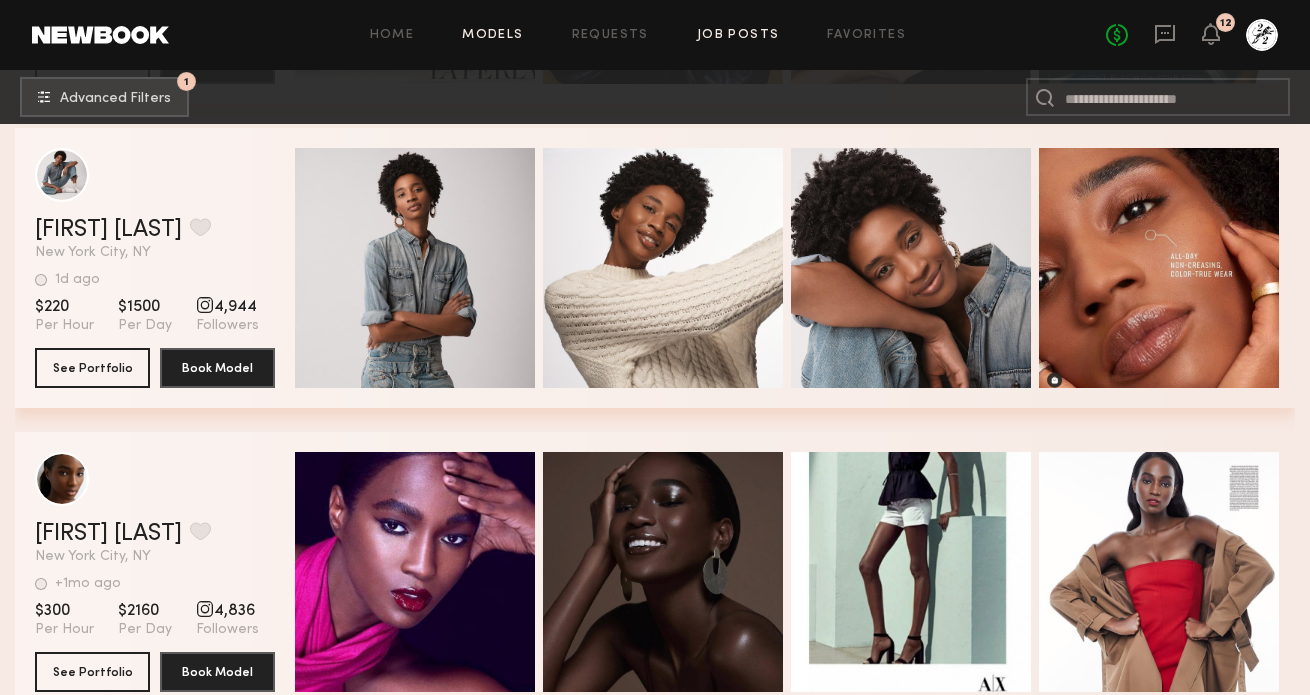 click on "Job Posts" 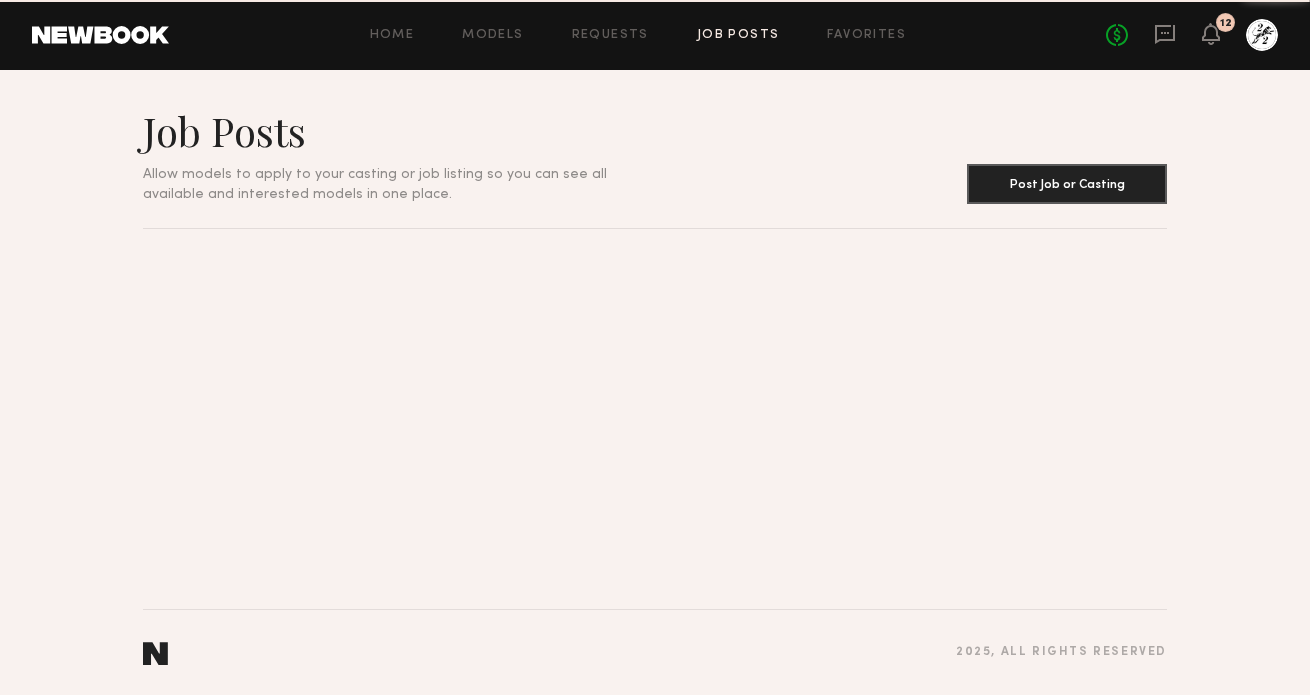 scroll, scrollTop: 0, scrollLeft: 0, axis: both 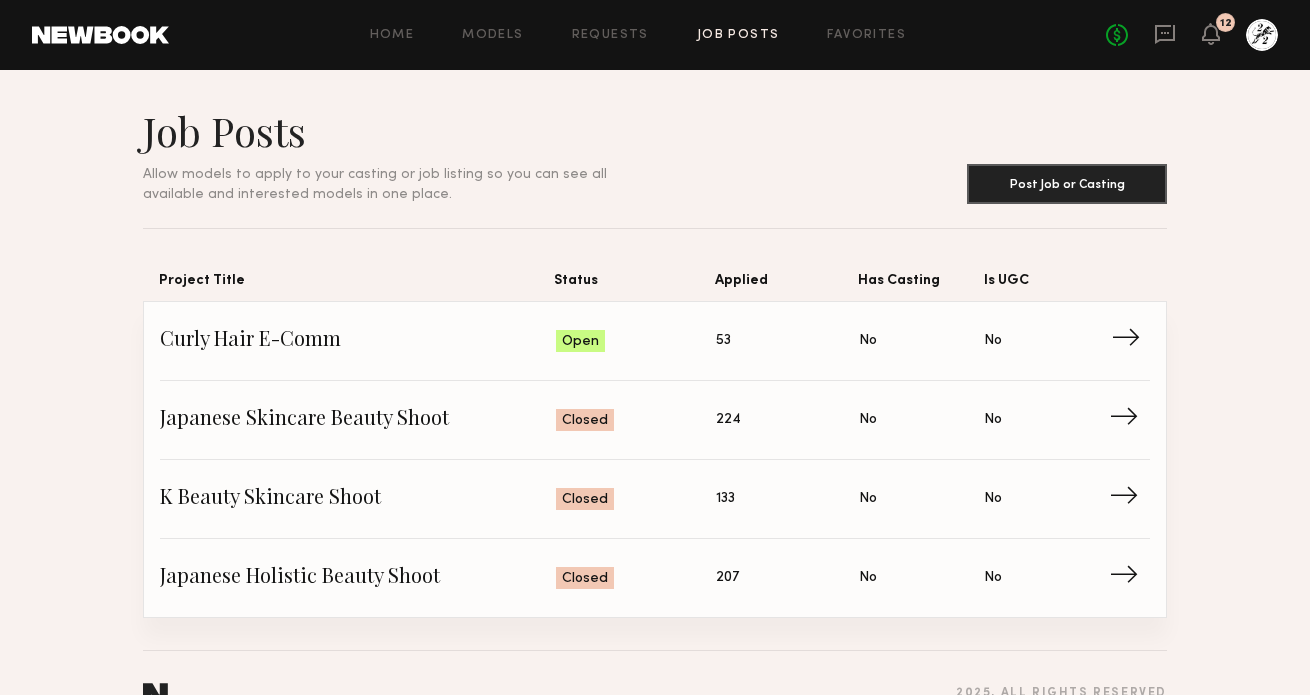 click on "→" 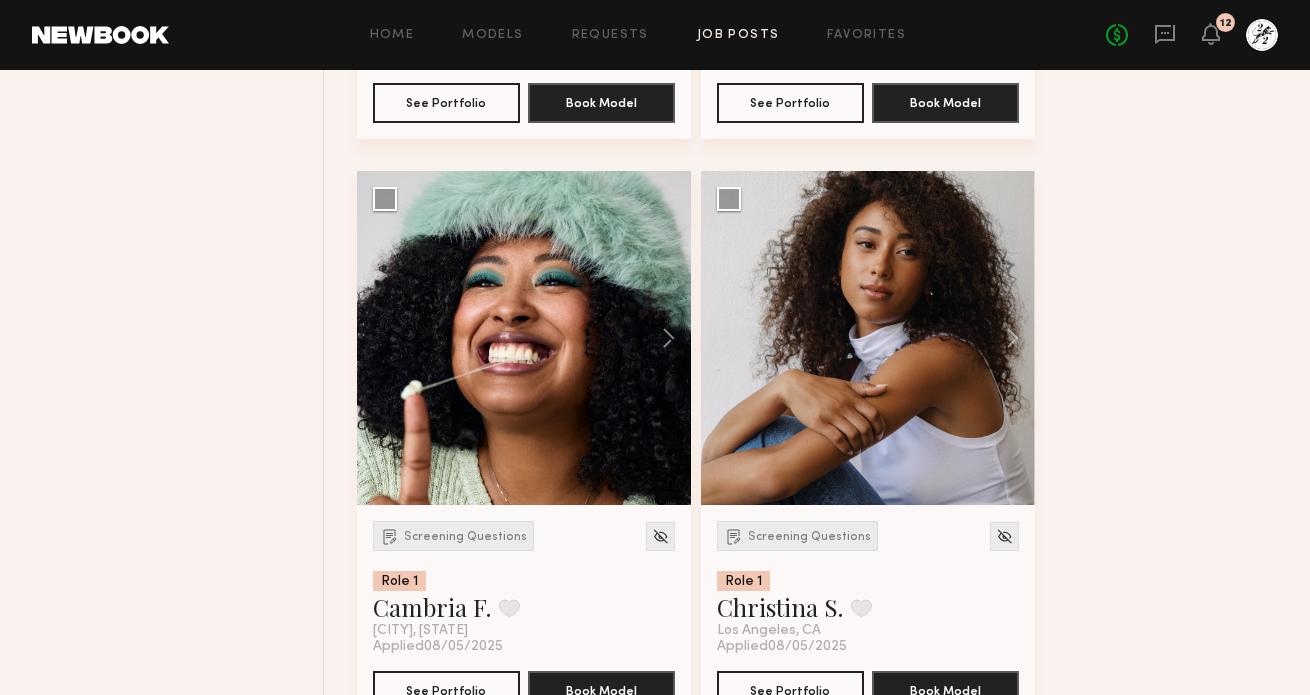 scroll, scrollTop: 1426, scrollLeft: 0, axis: vertical 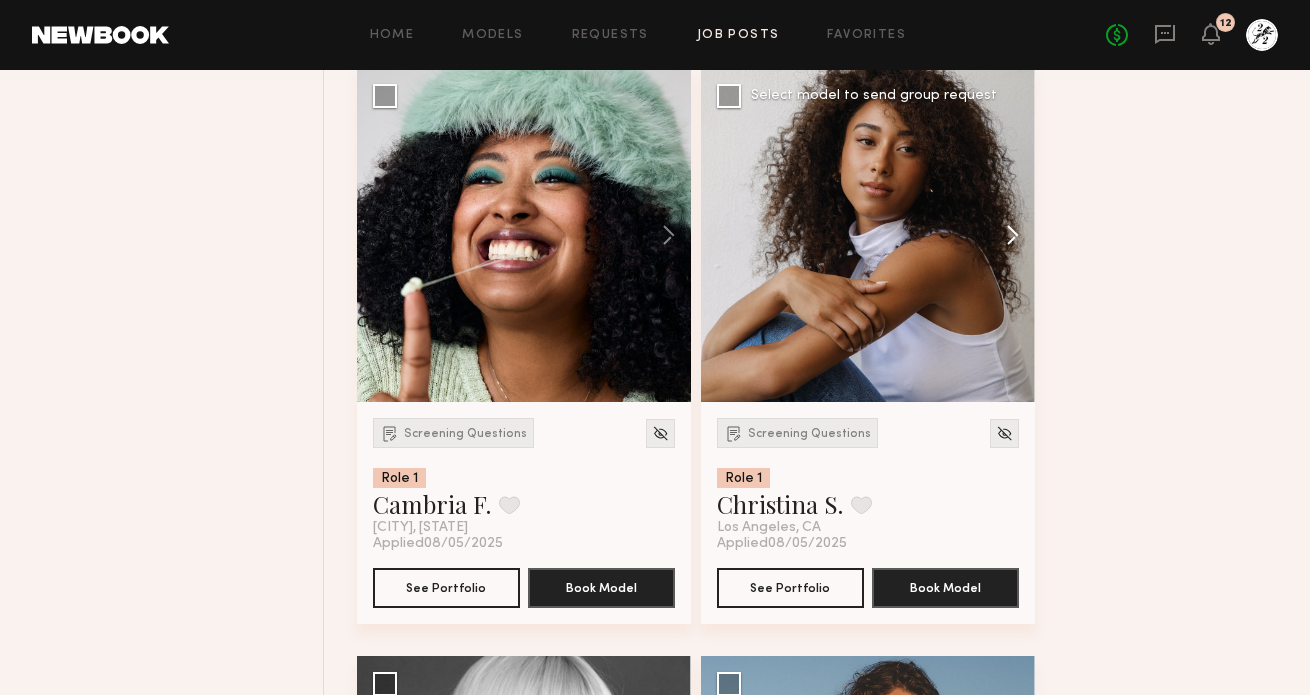 click 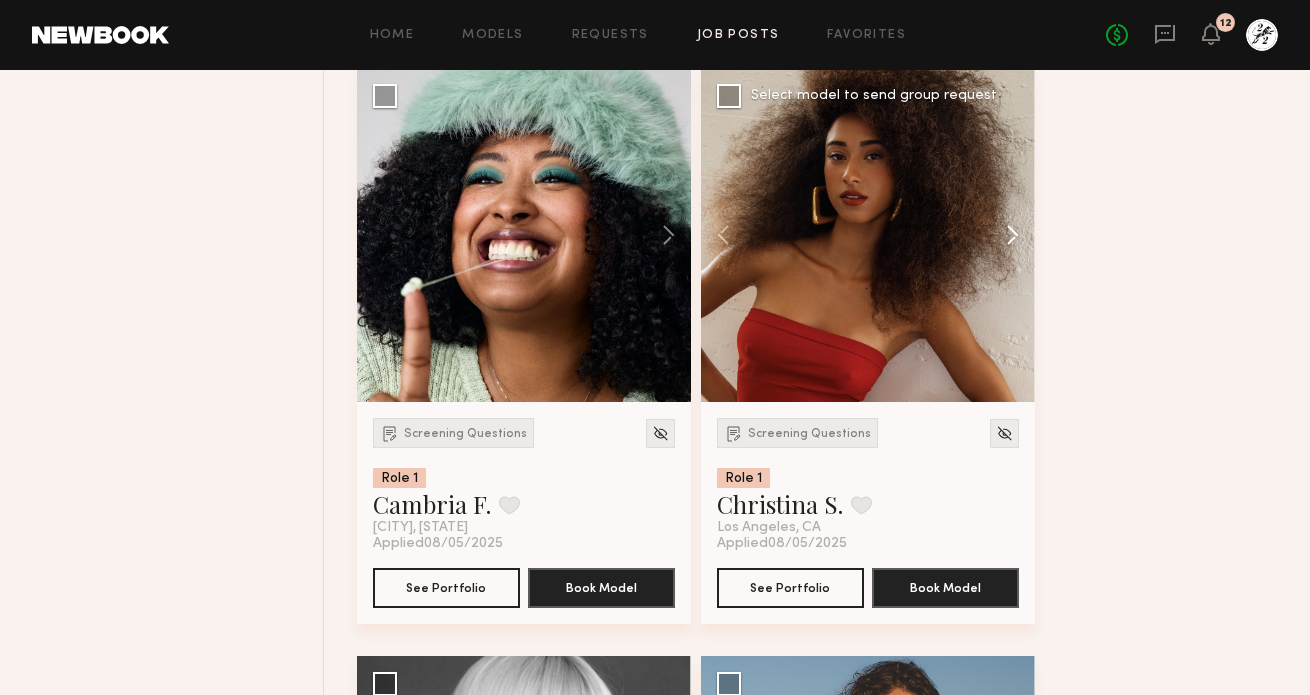 click 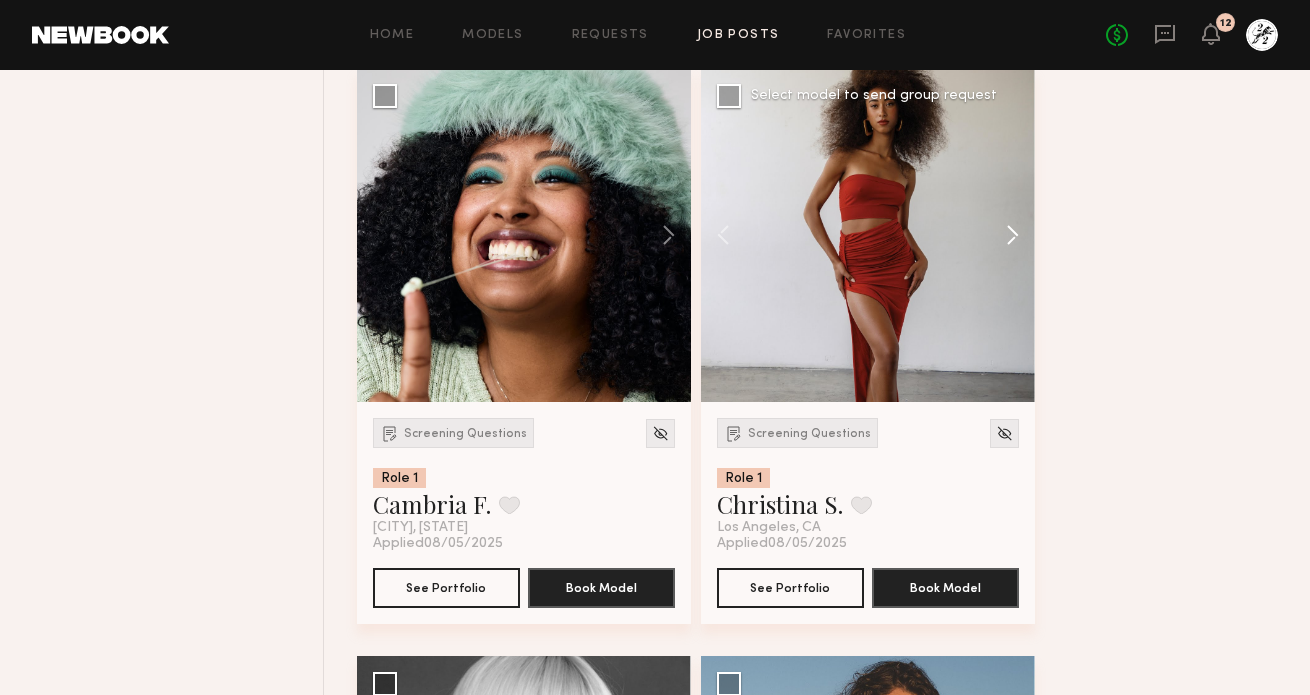 click 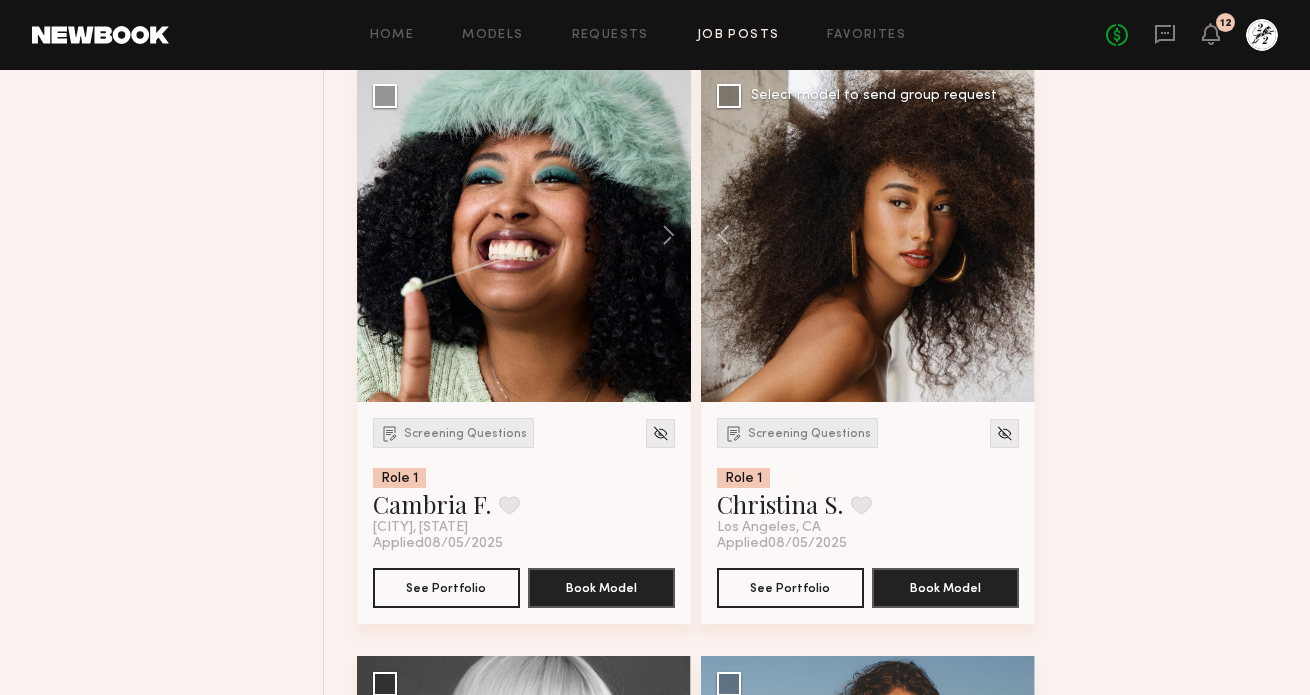 click 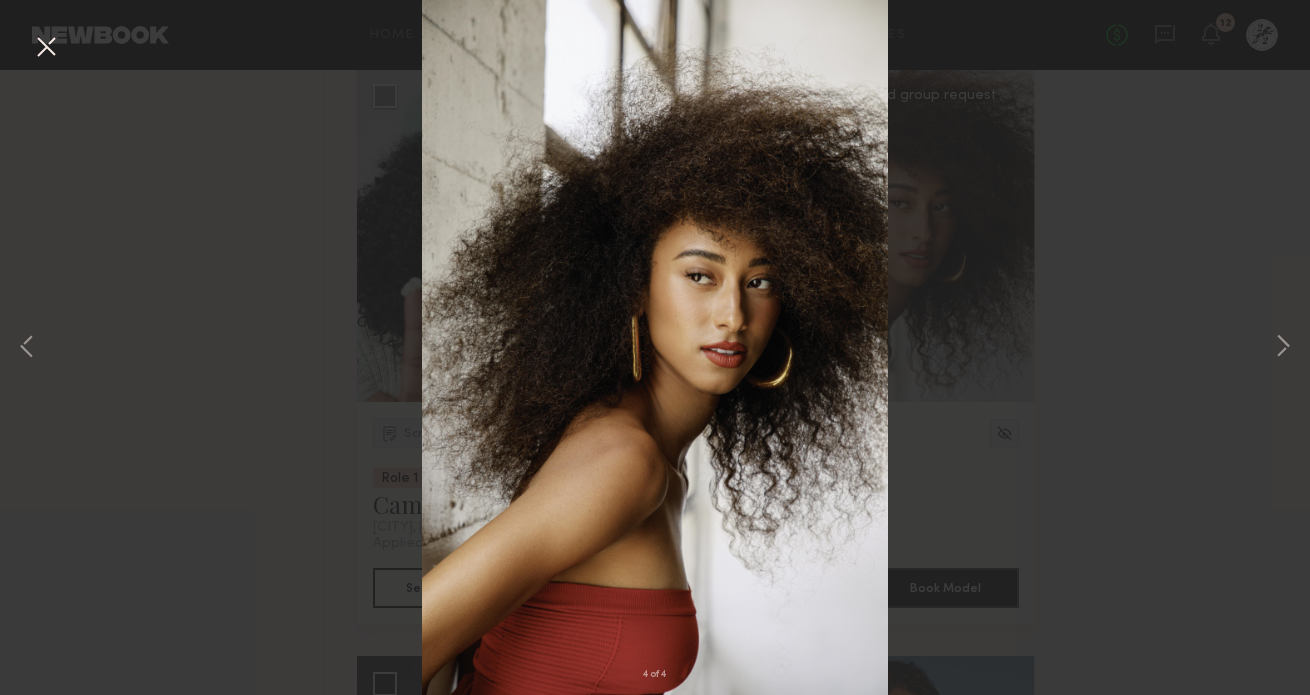 click at bounding box center [46, 48] 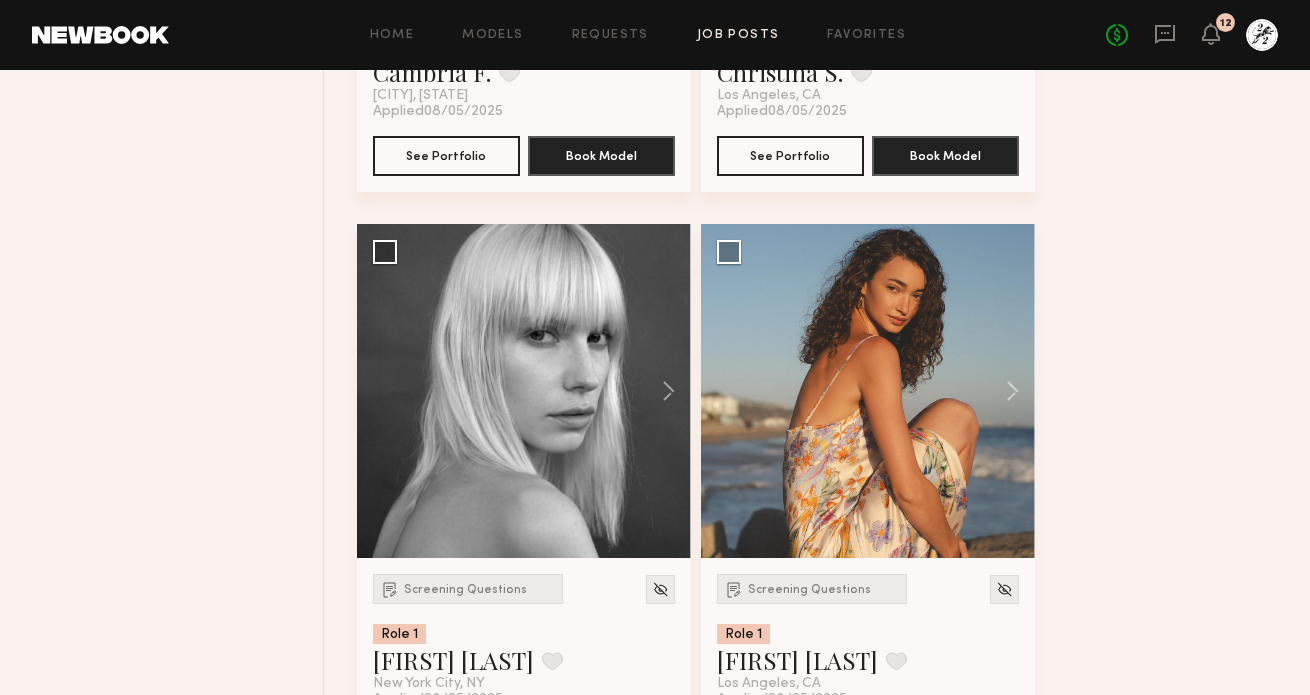 scroll, scrollTop: 1861, scrollLeft: 0, axis: vertical 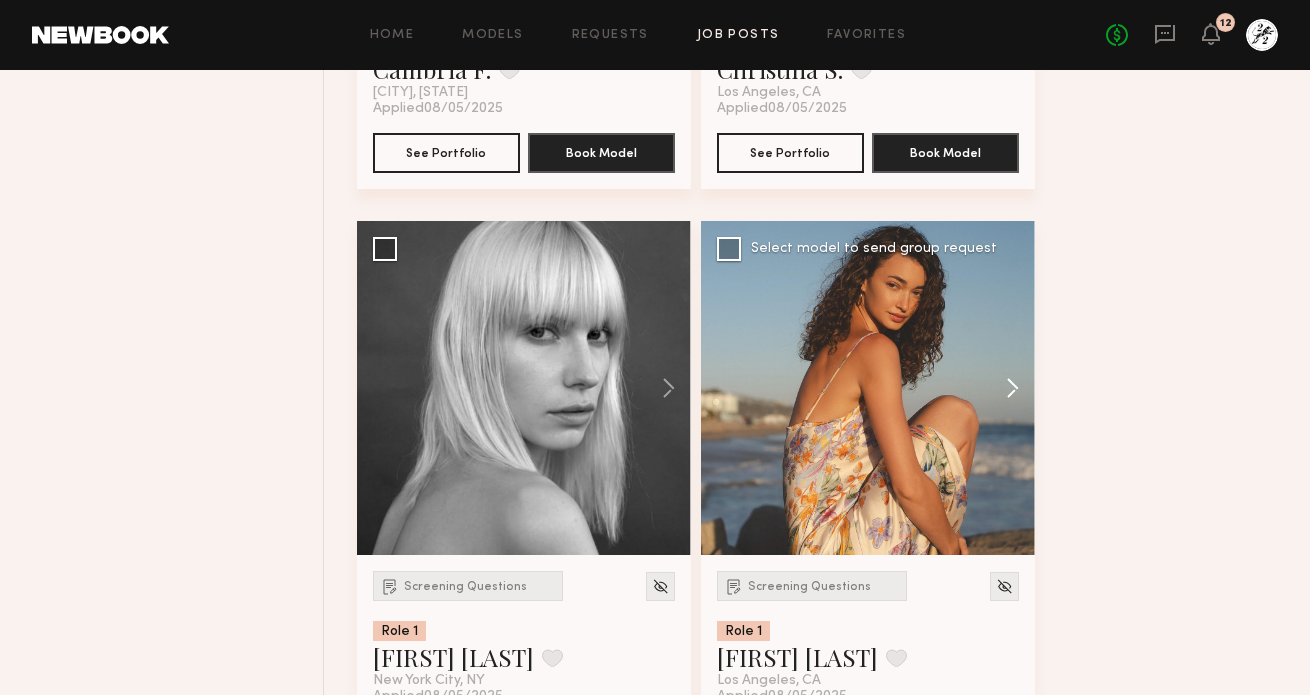 click 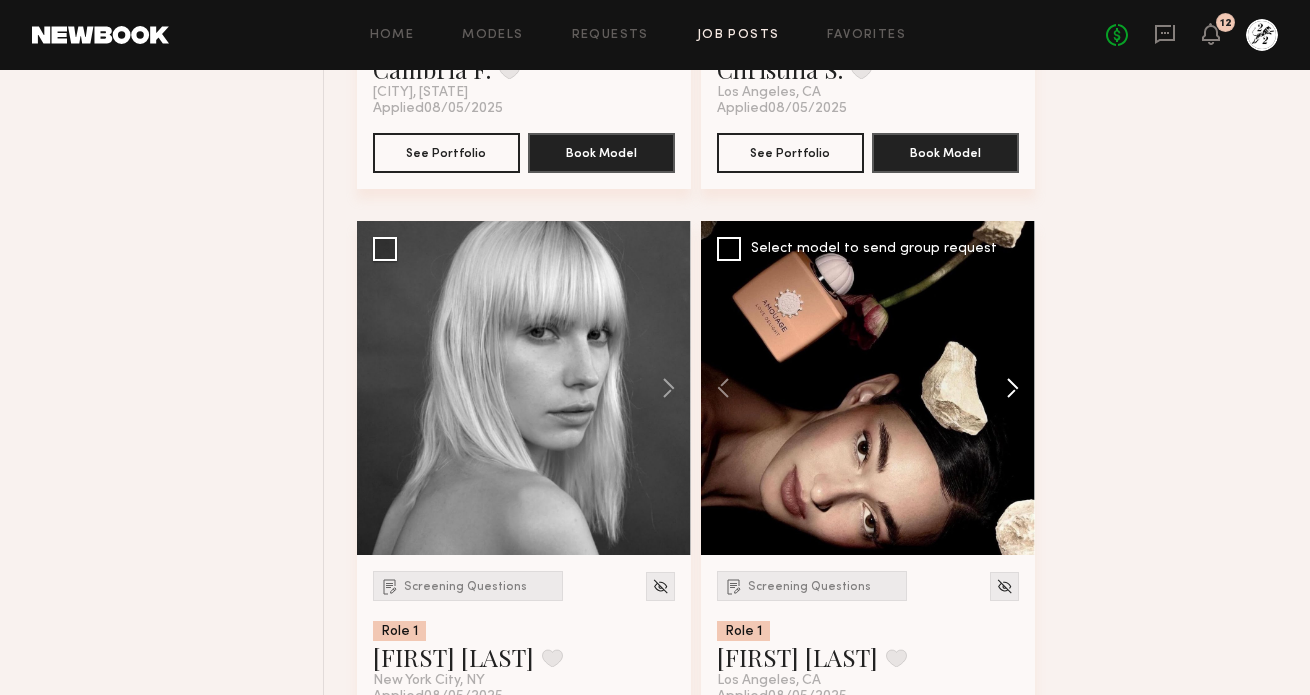 click 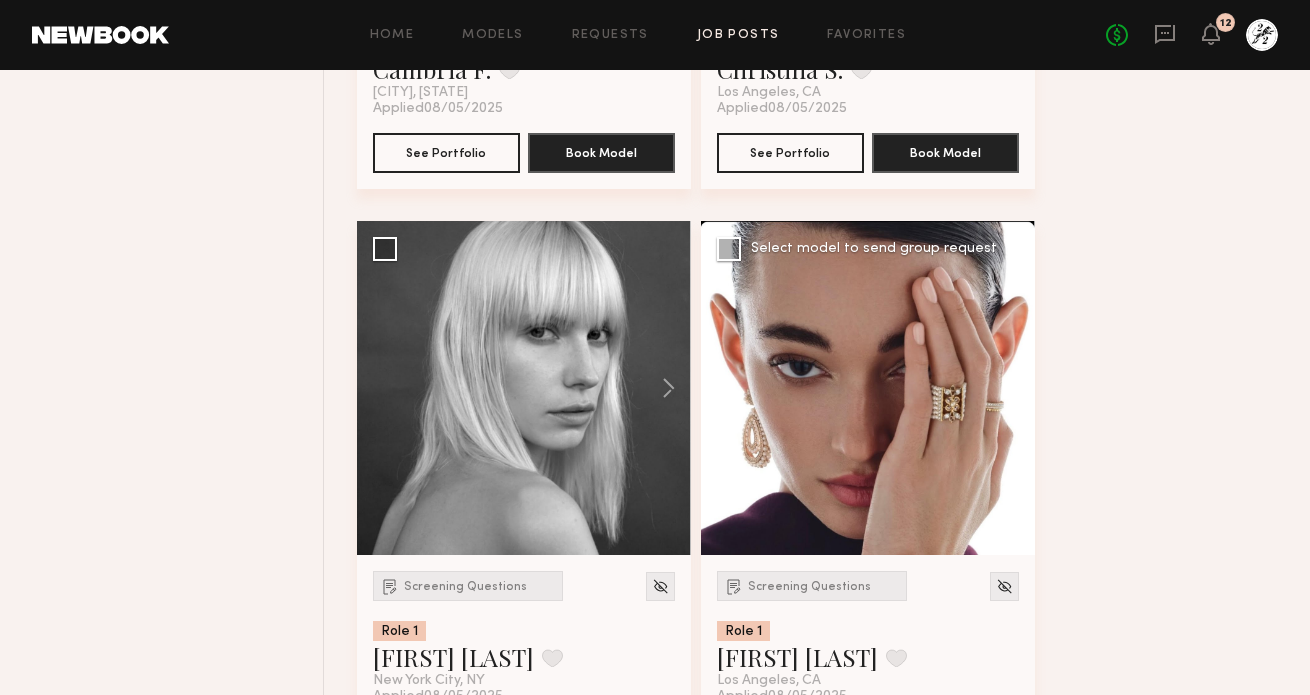 click 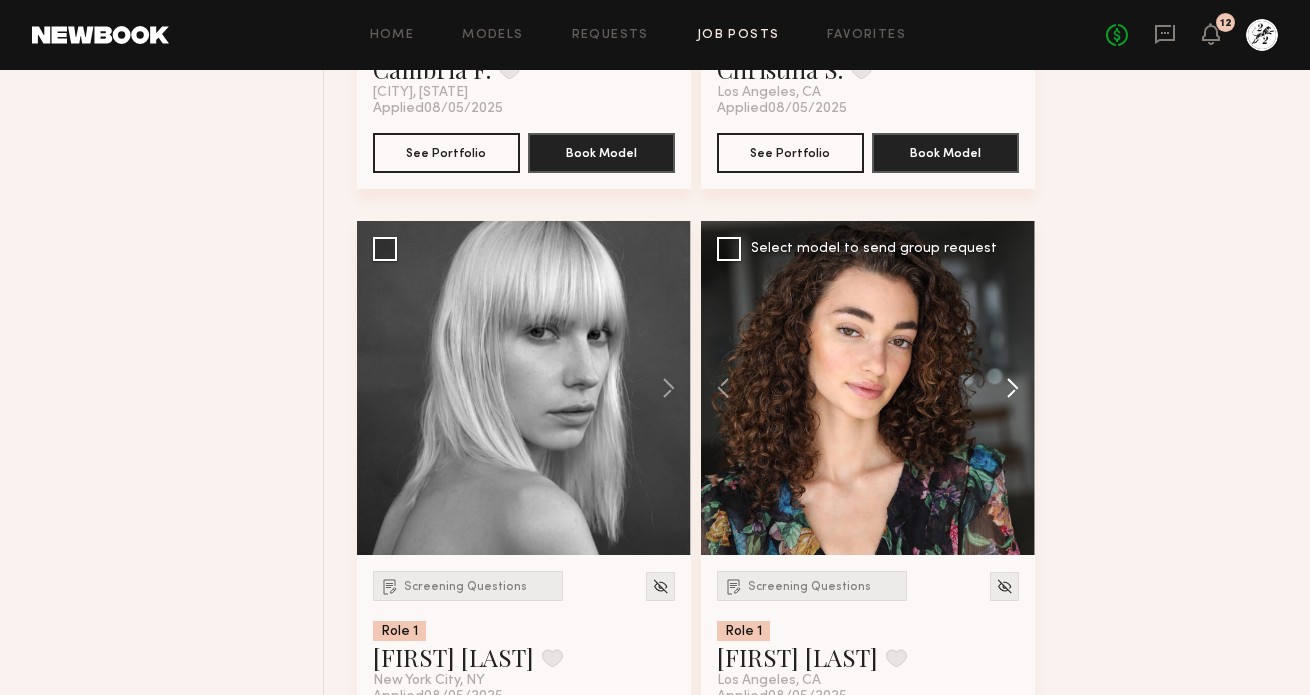 click 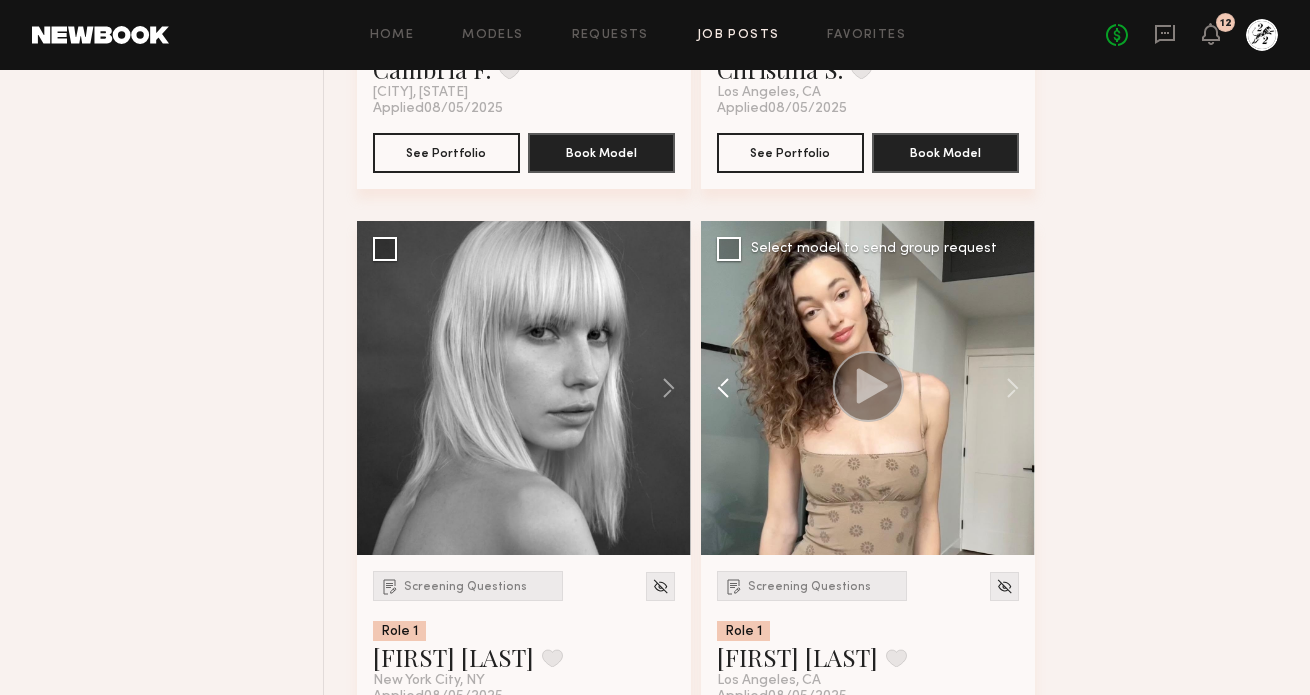 click 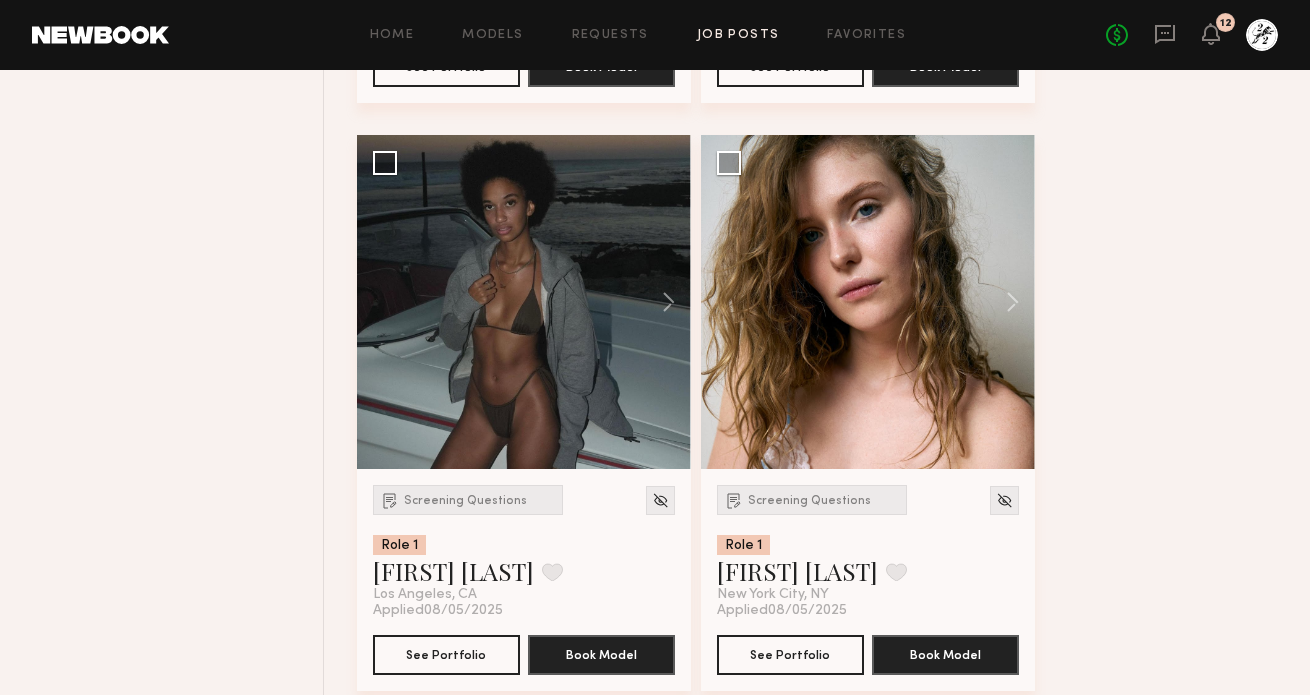 scroll, scrollTop: 2530, scrollLeft: 0, axis: vertical 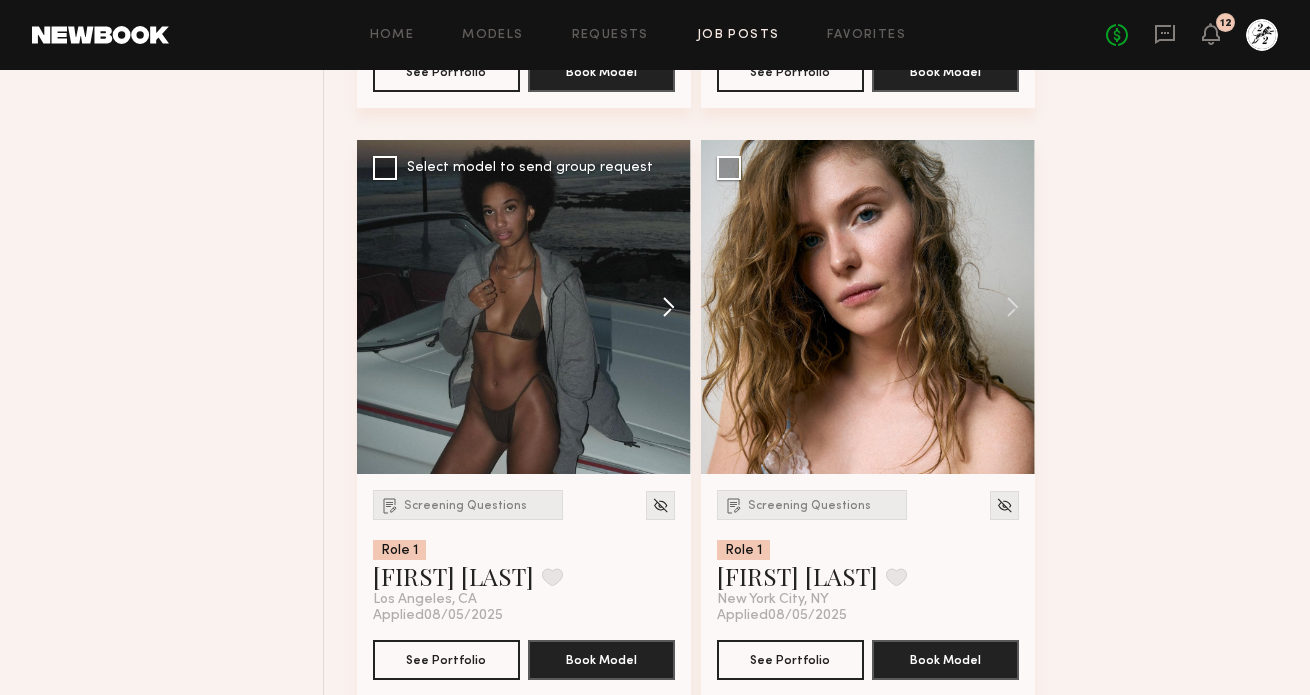 click 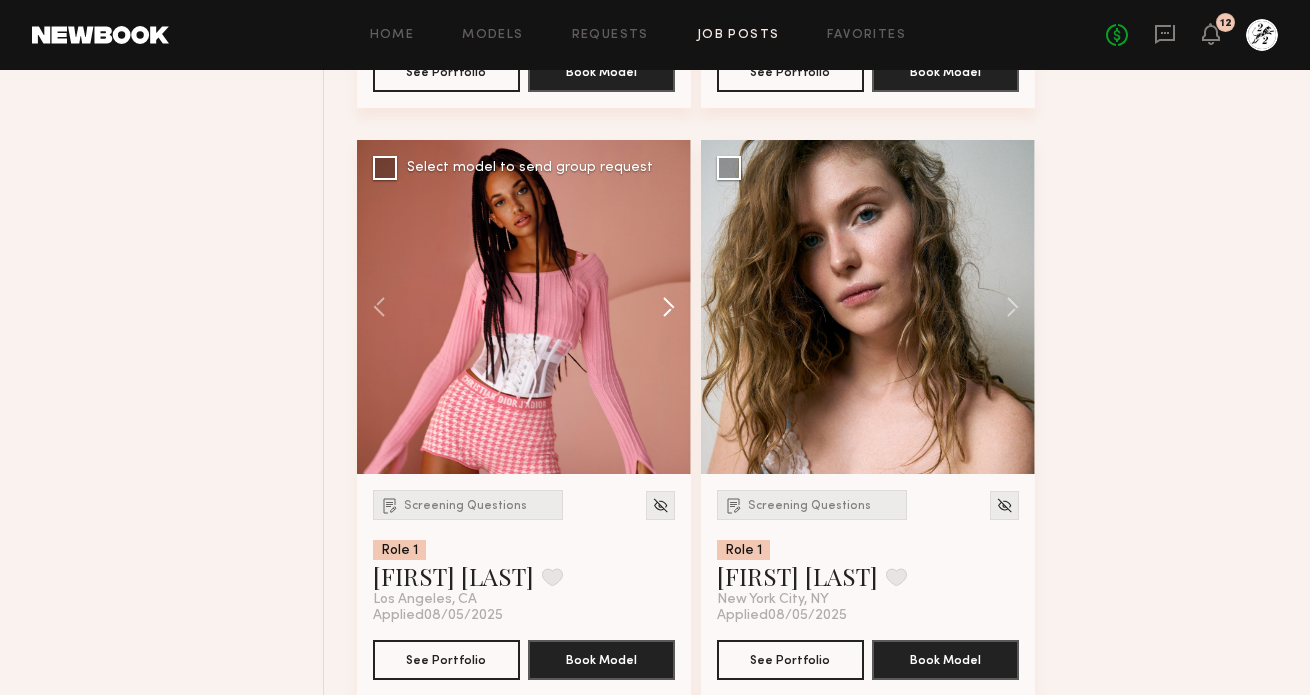 click 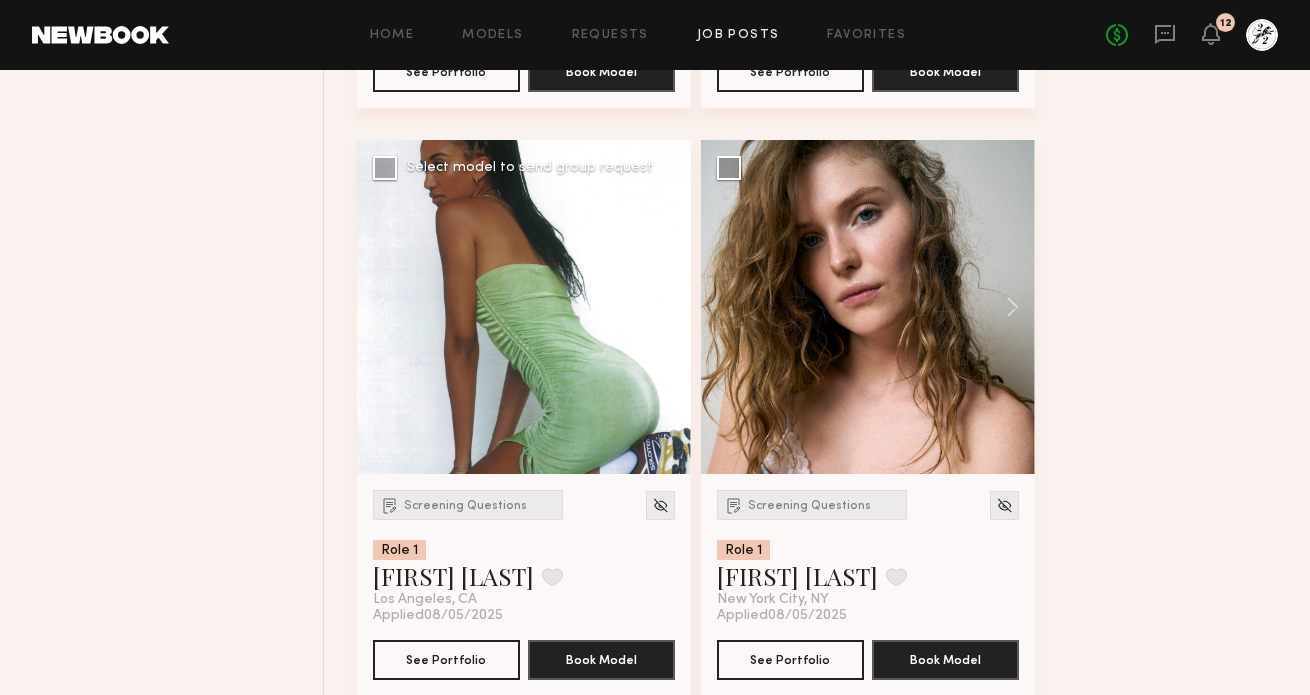 click 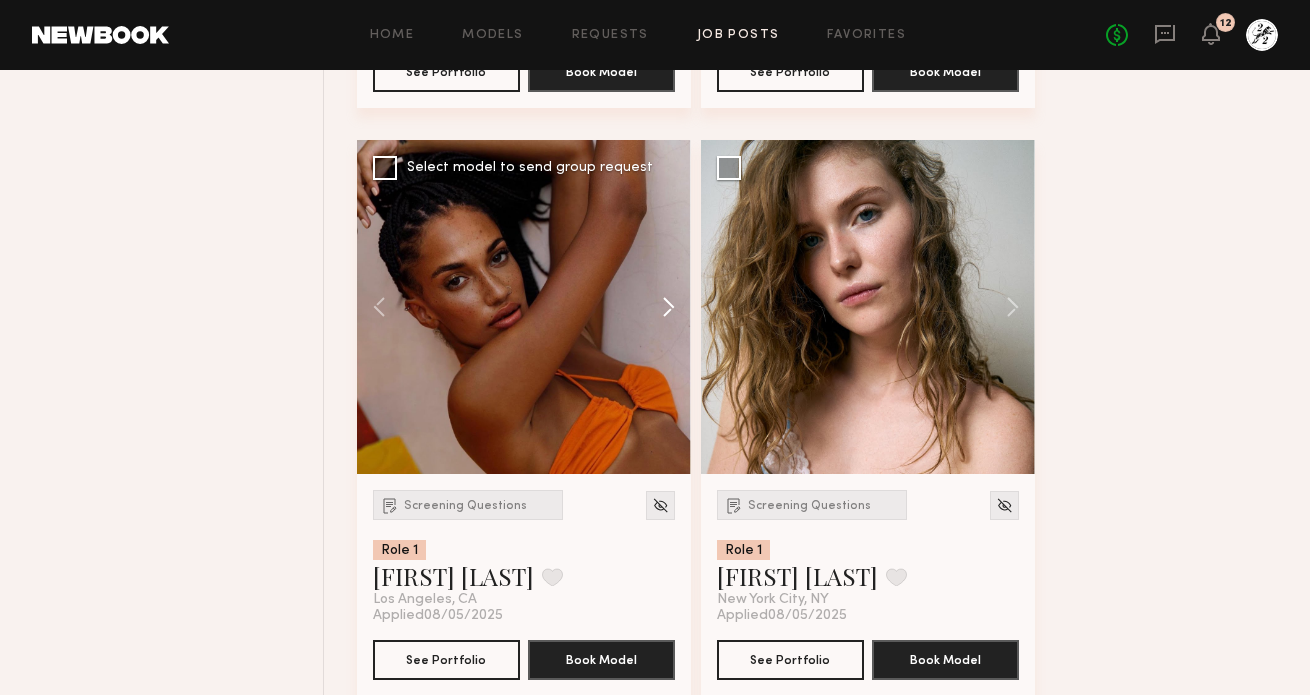 click 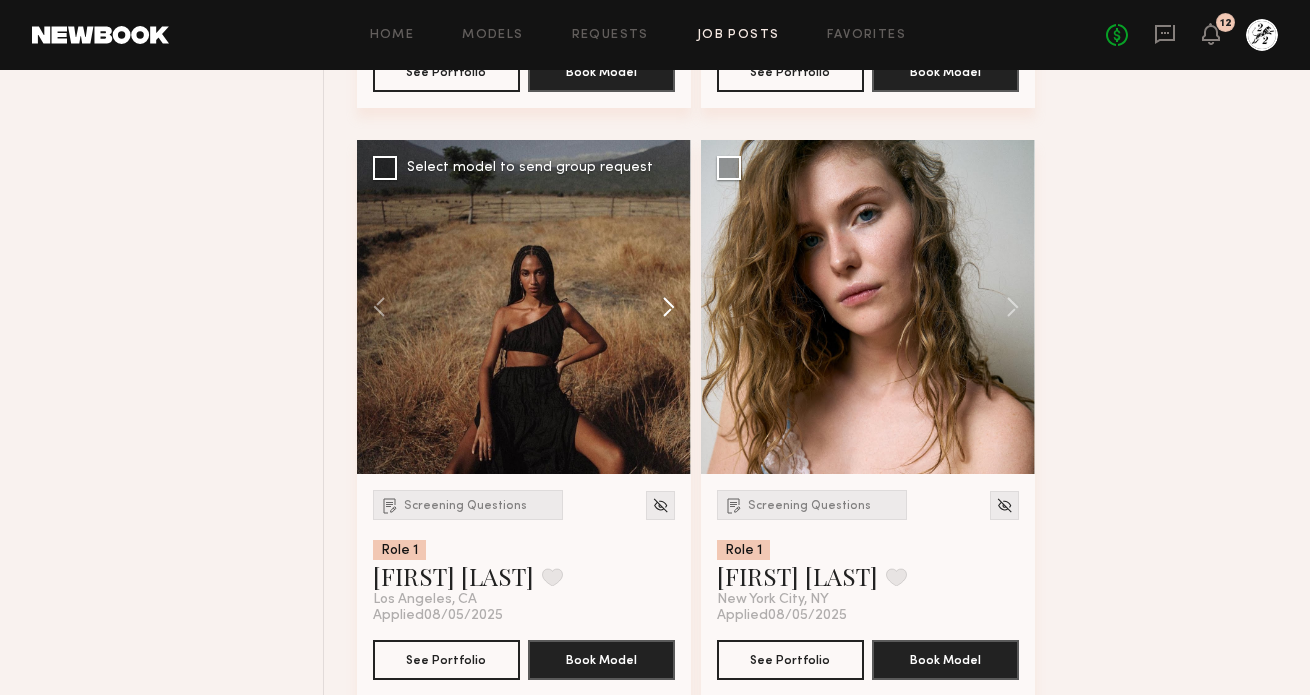 click 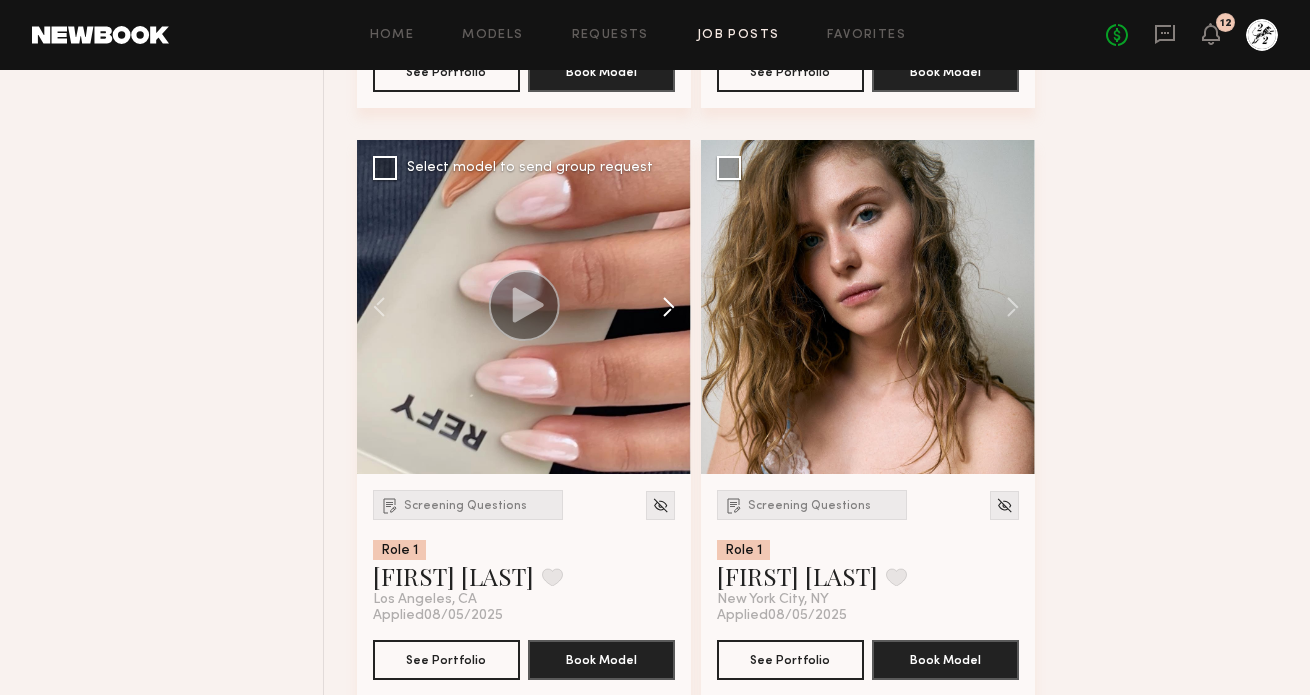 click 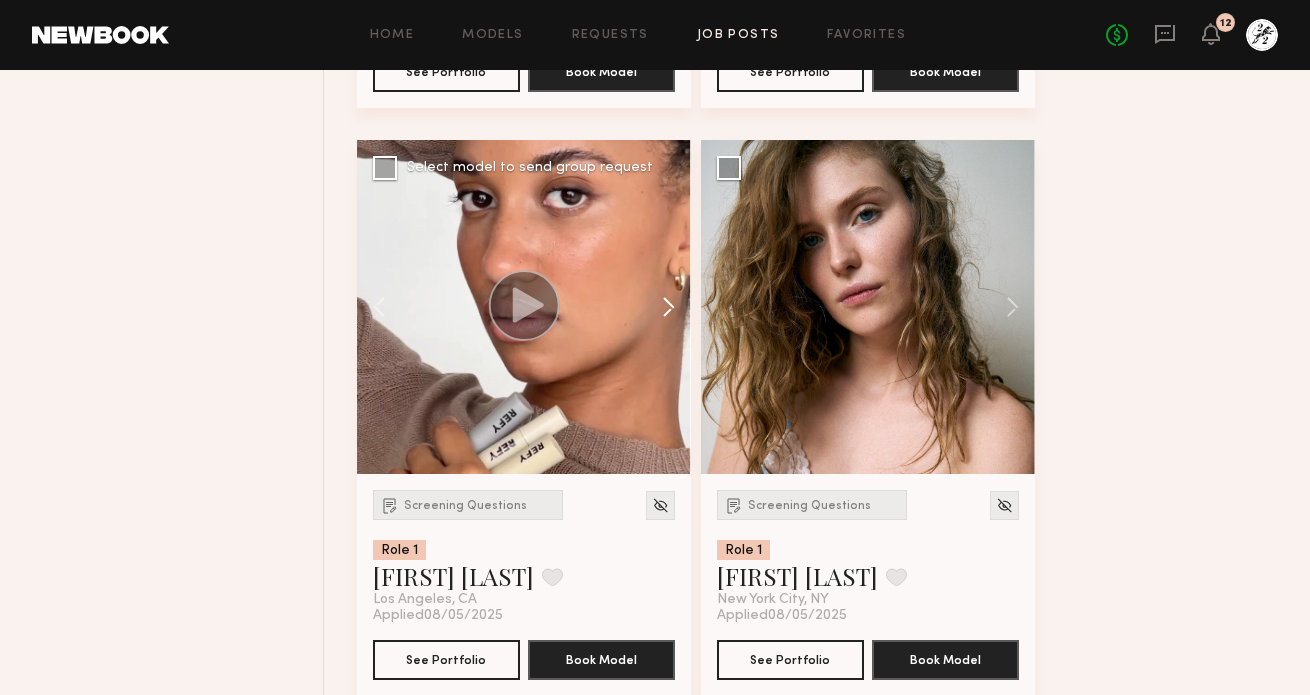 click 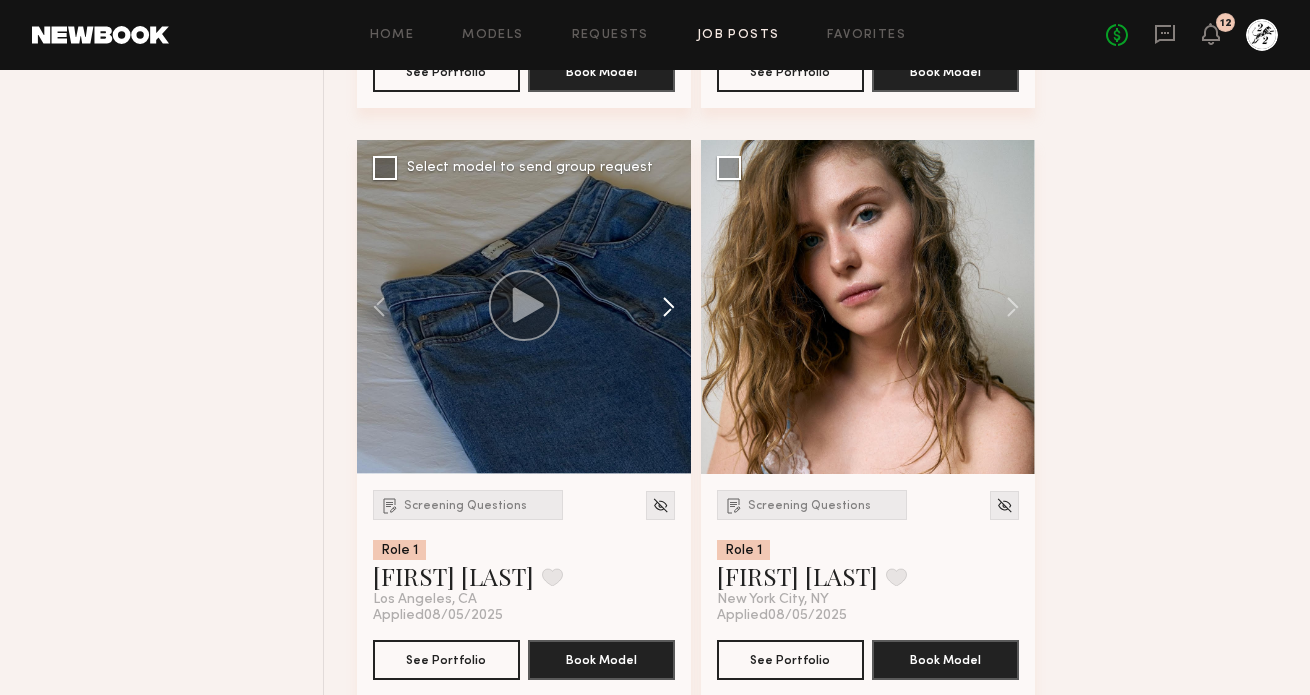 click 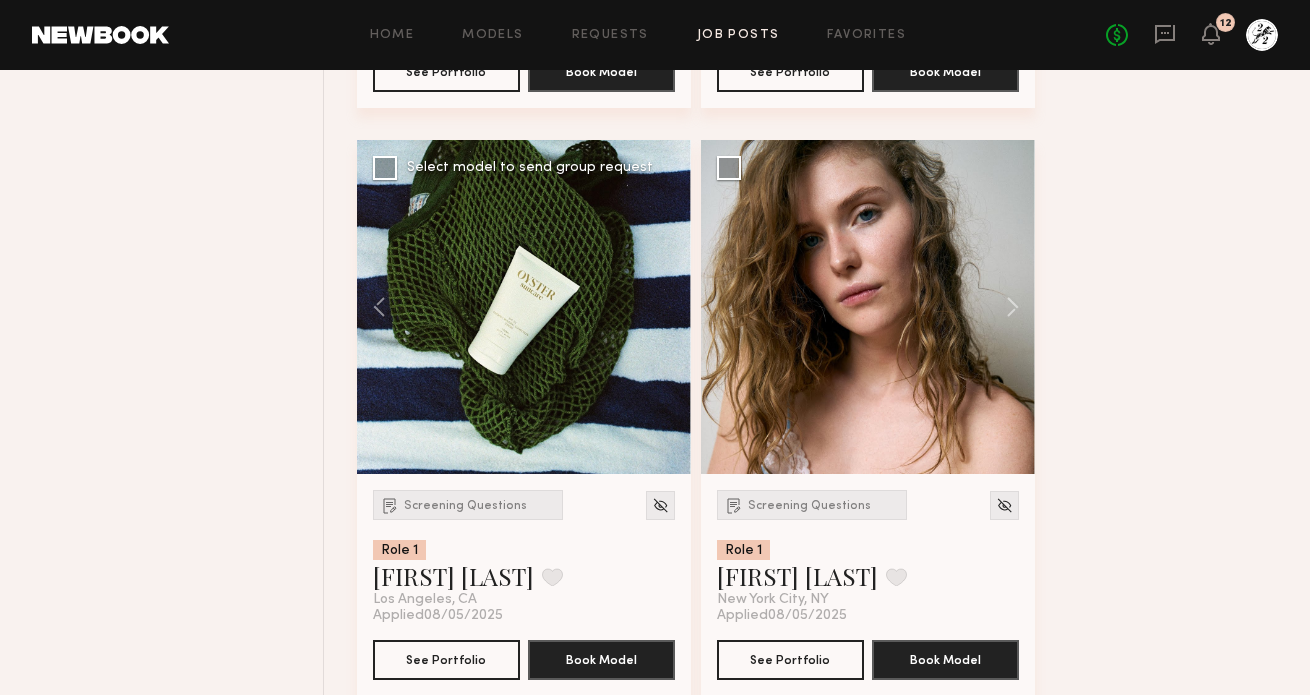 click 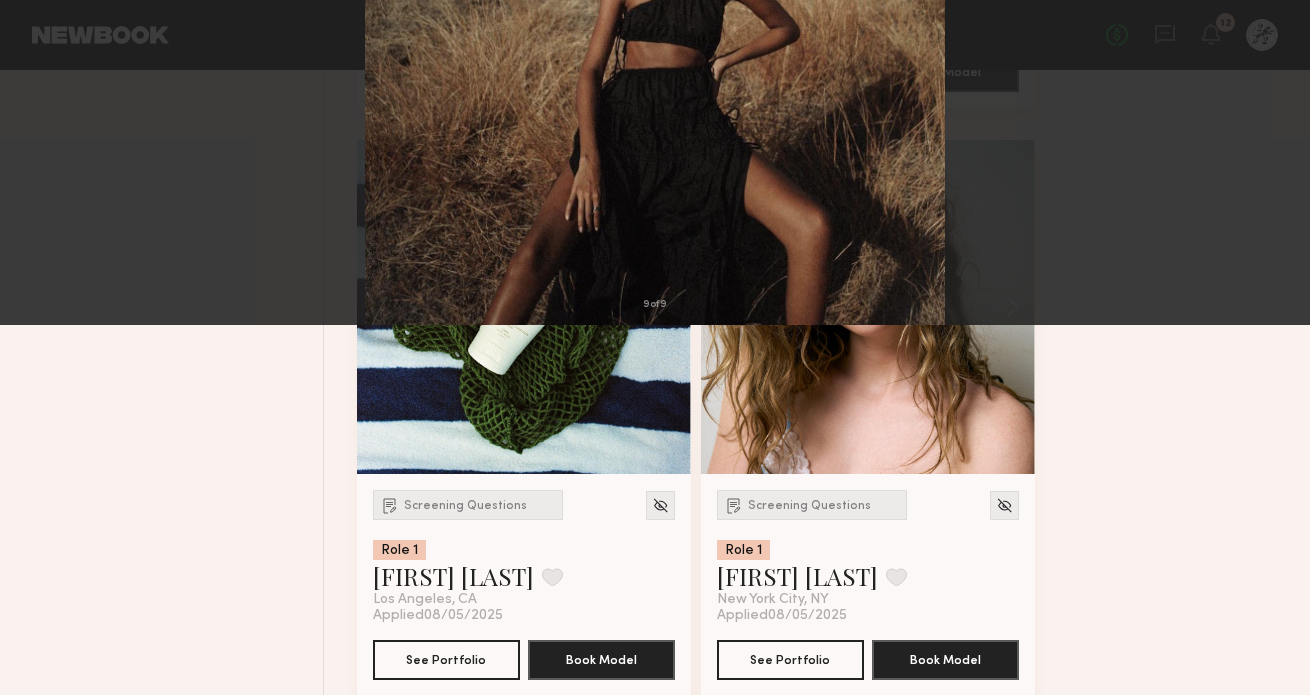 click on "9  of  9" at bounding box center (655, 347) 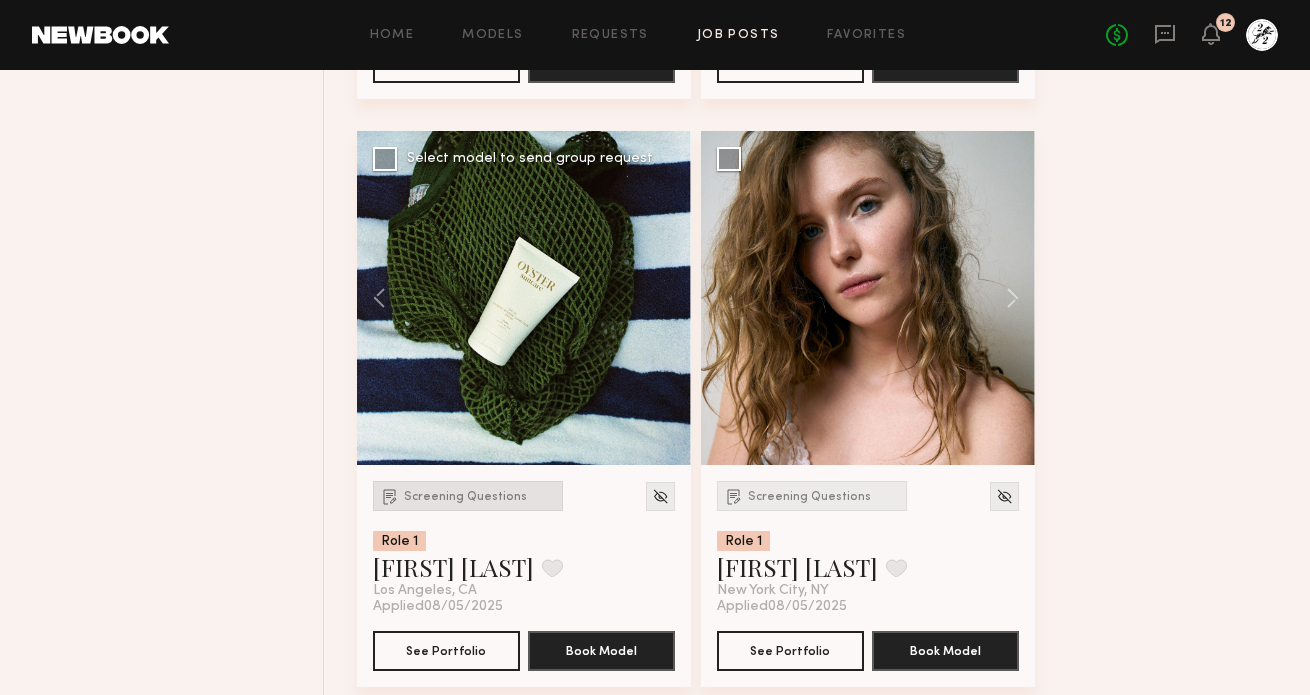 scroll, scrollTop: 2504, scrollLeft: 0, axis: vertical 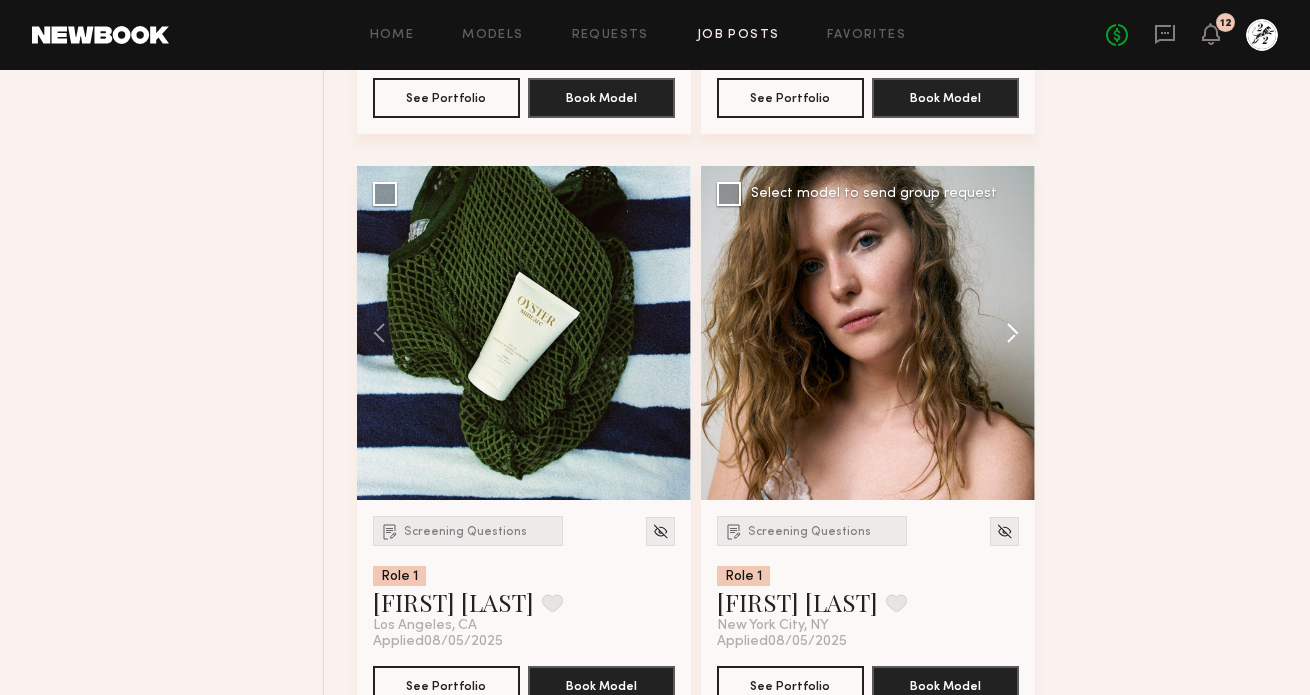 click 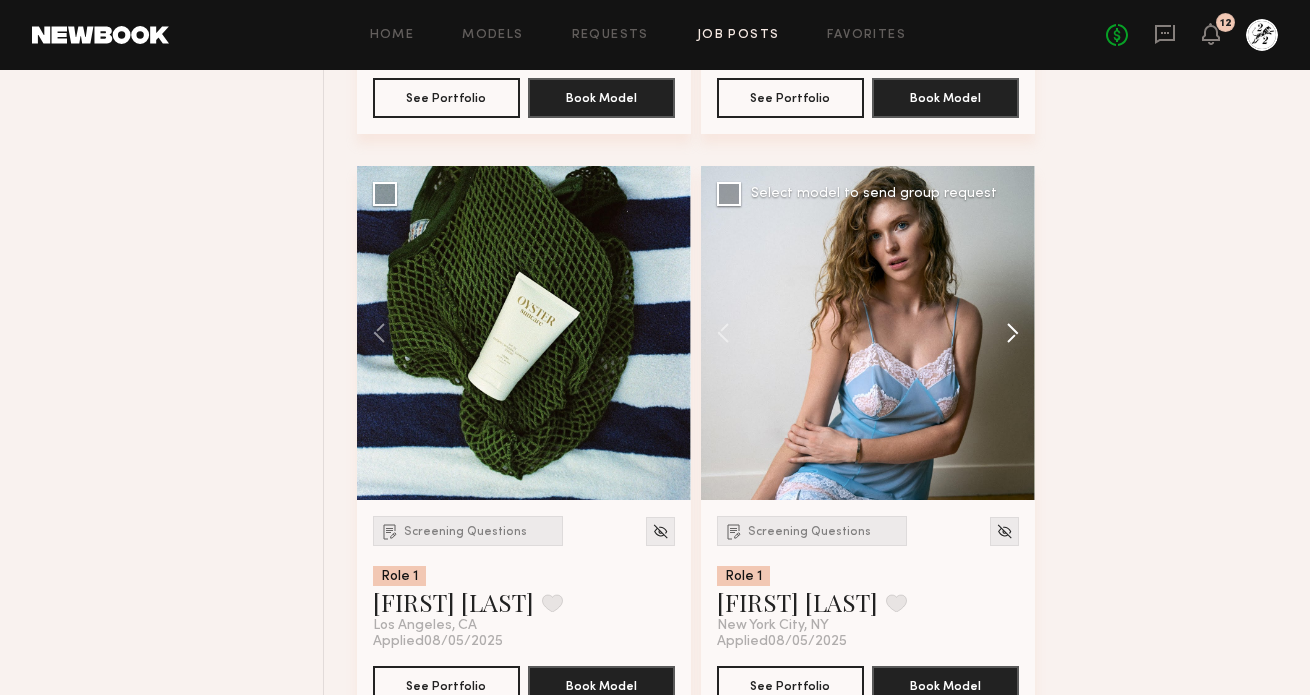 click 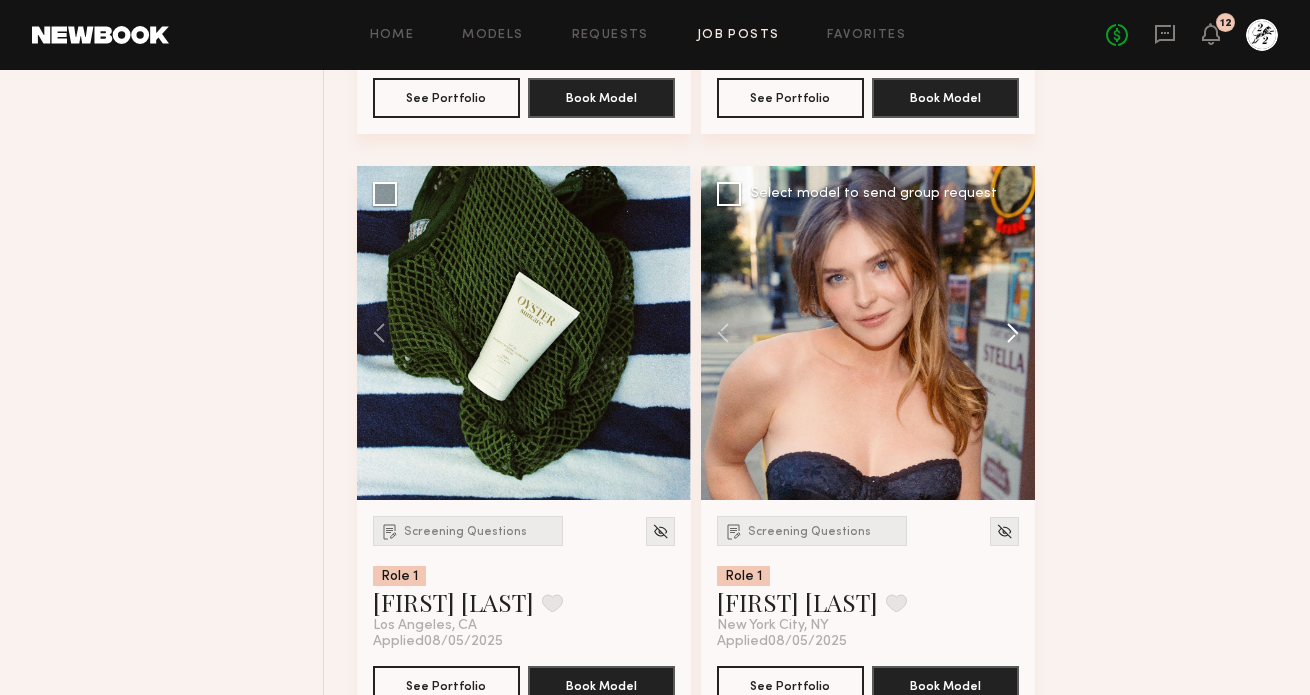 click 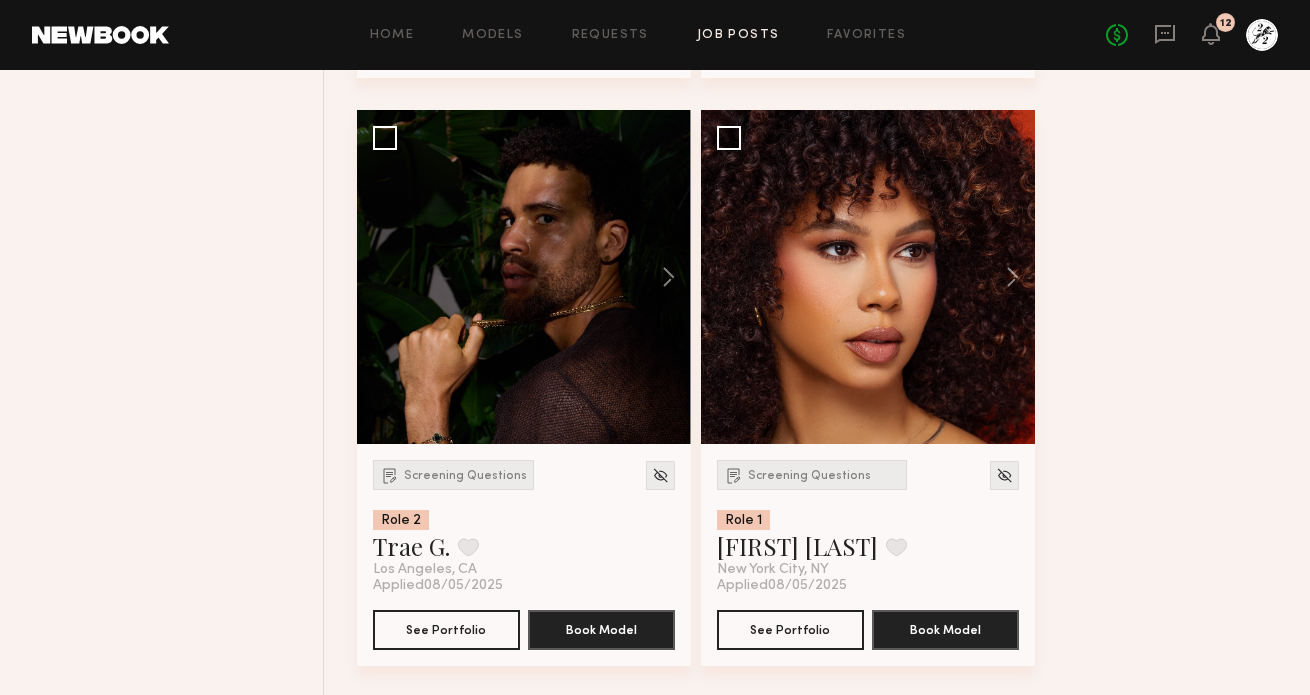 scroll, scrollTop: 3189, scrollLeft: 0, axis: vertical 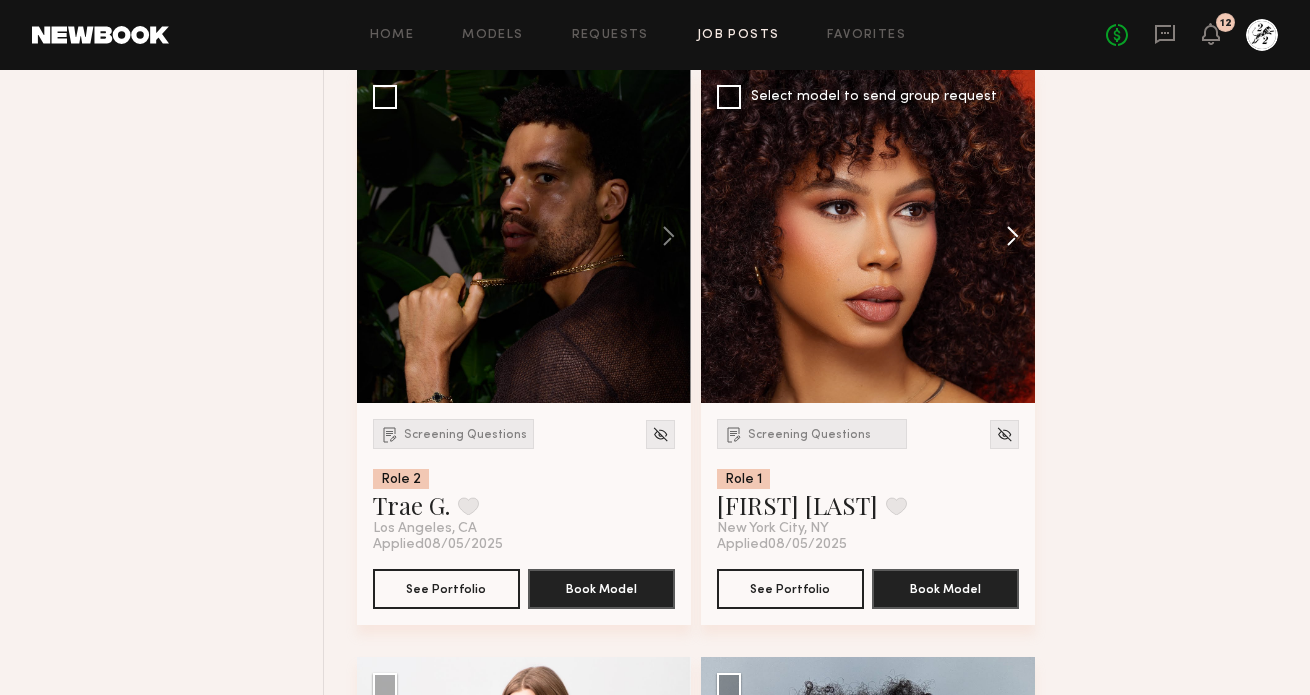 click 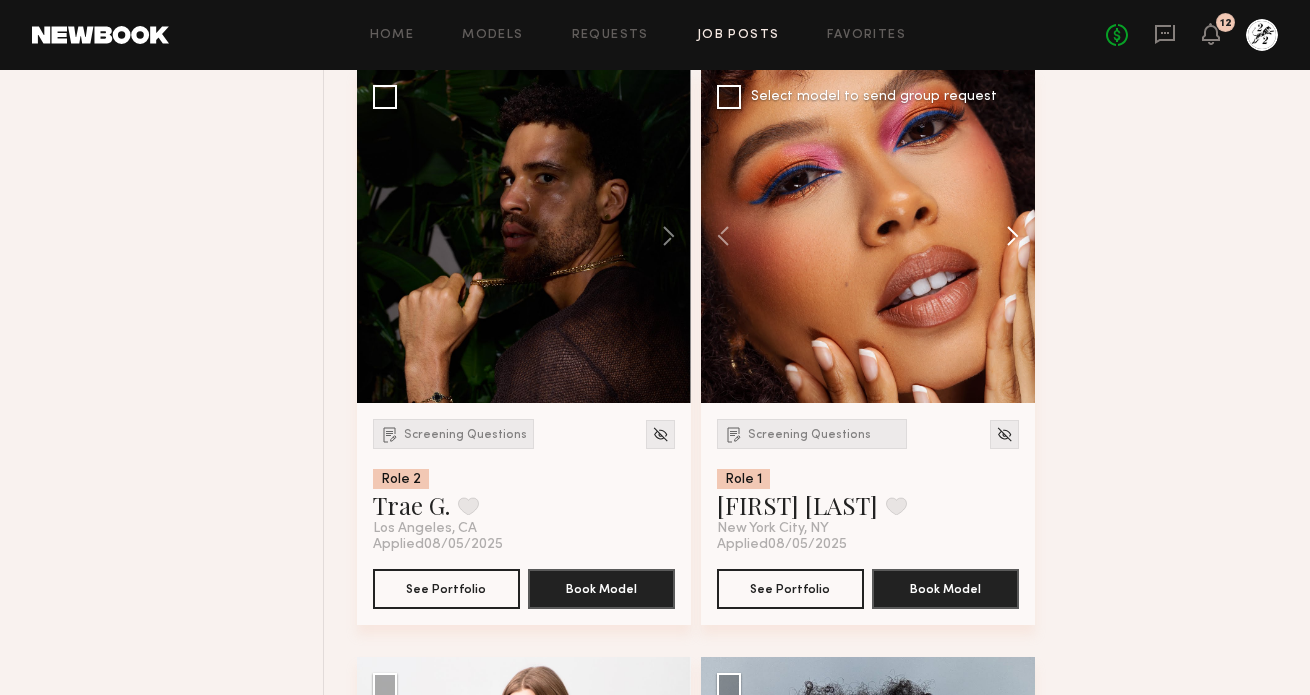 click 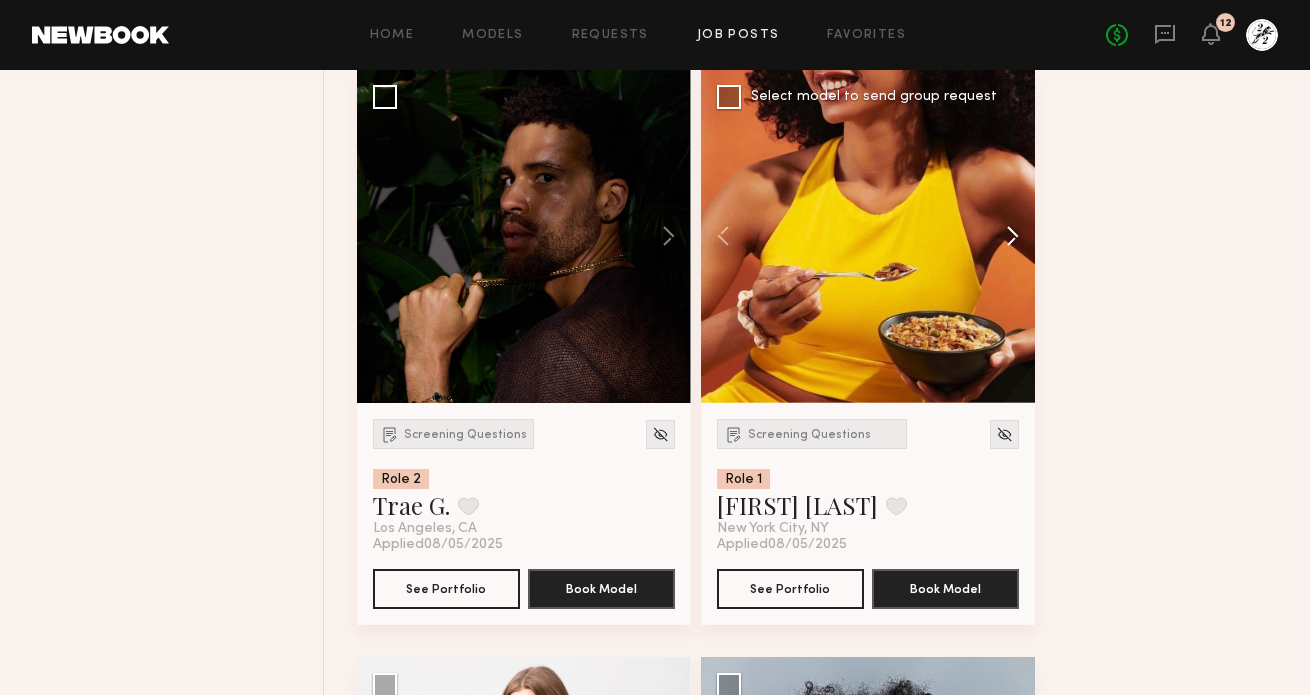 click 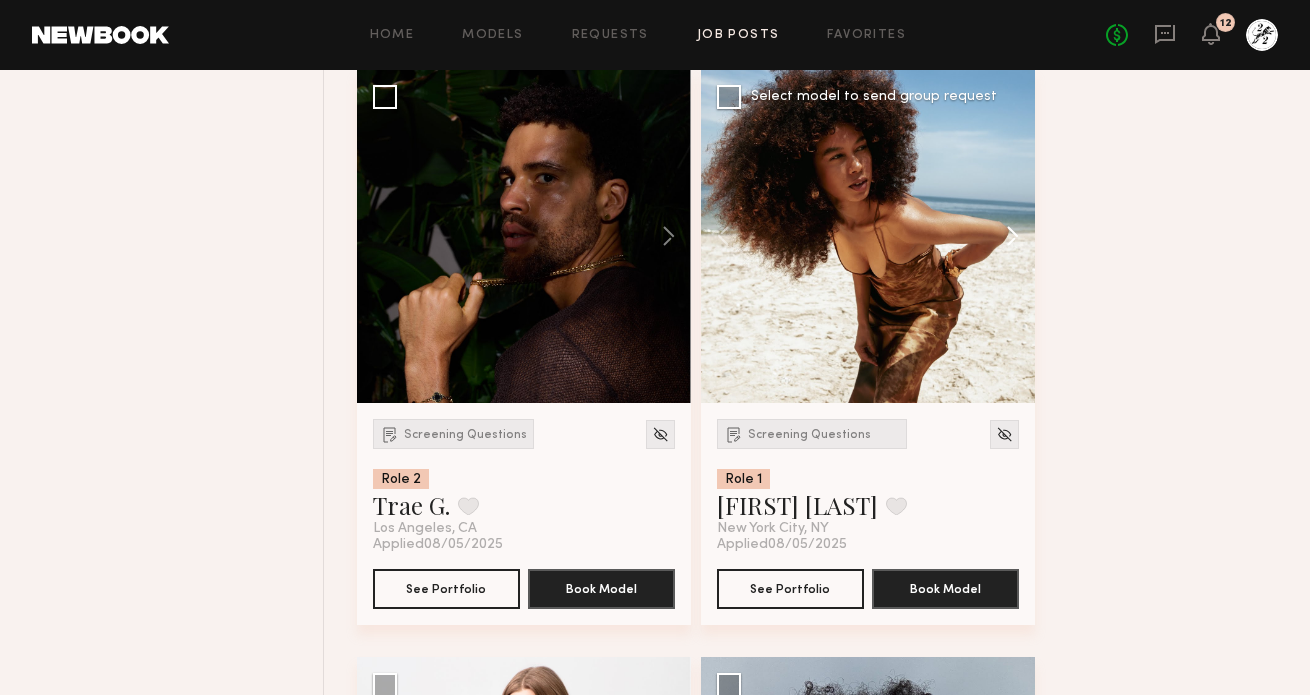 click 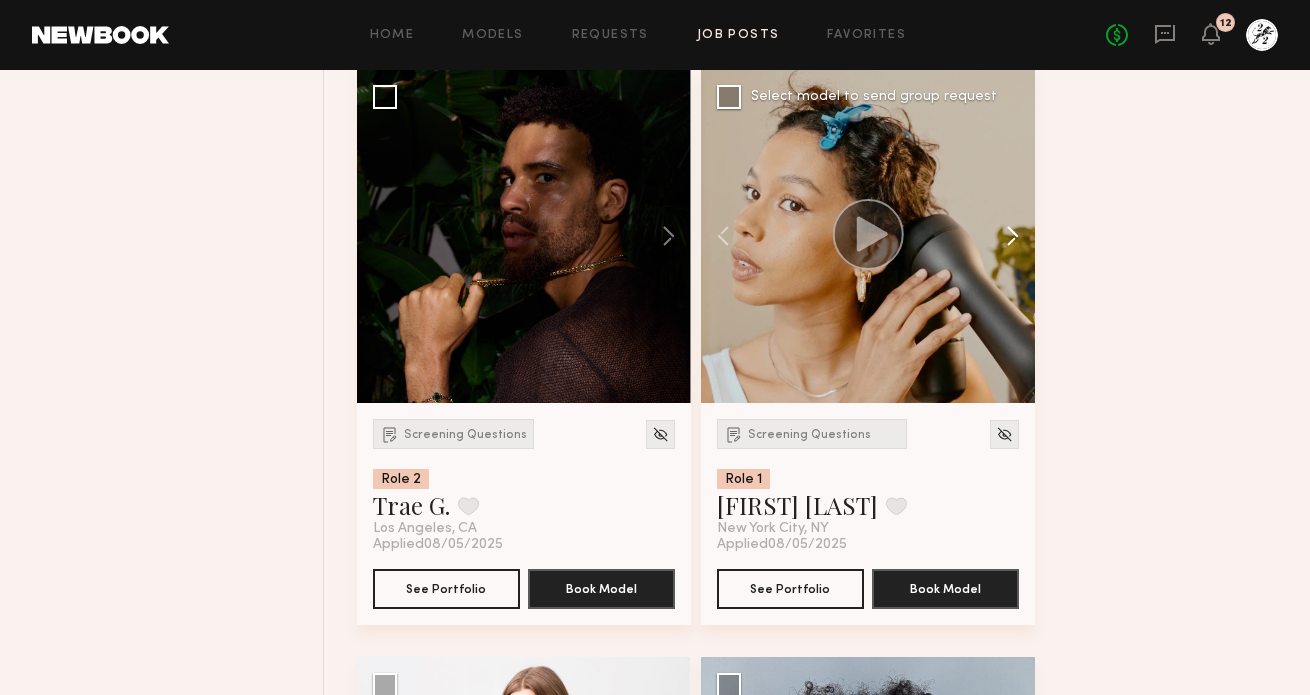 click 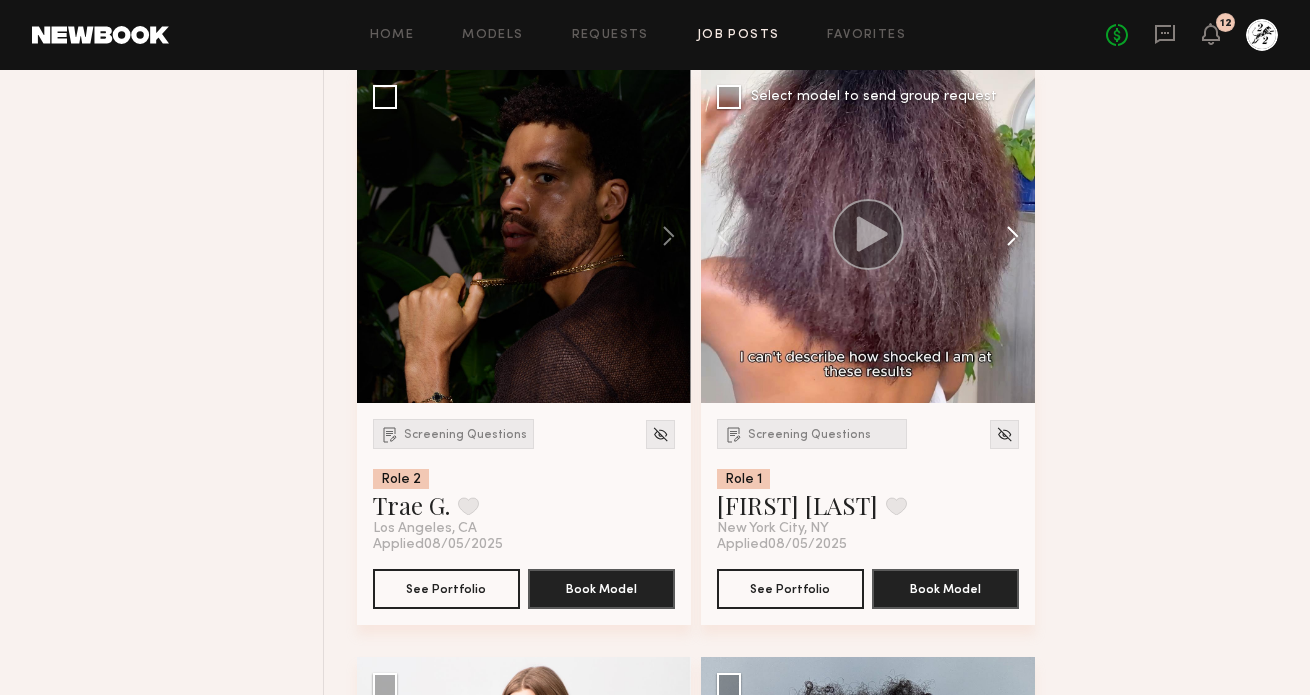 click 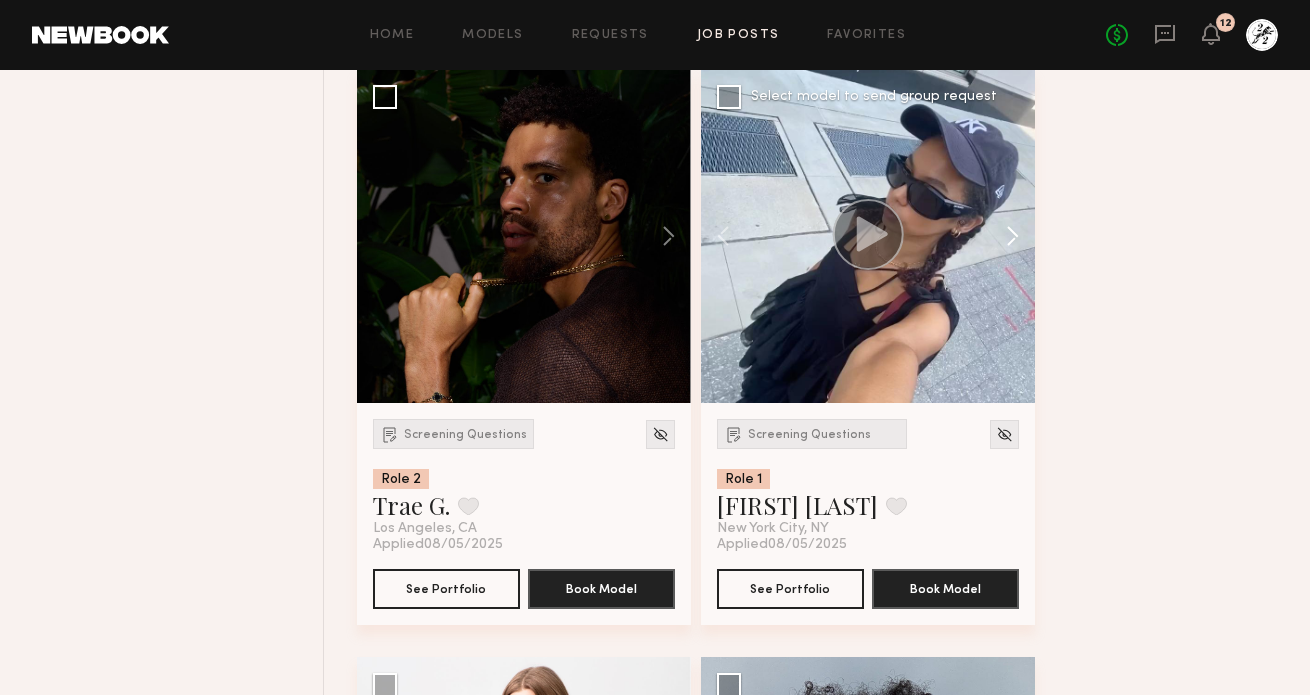 click 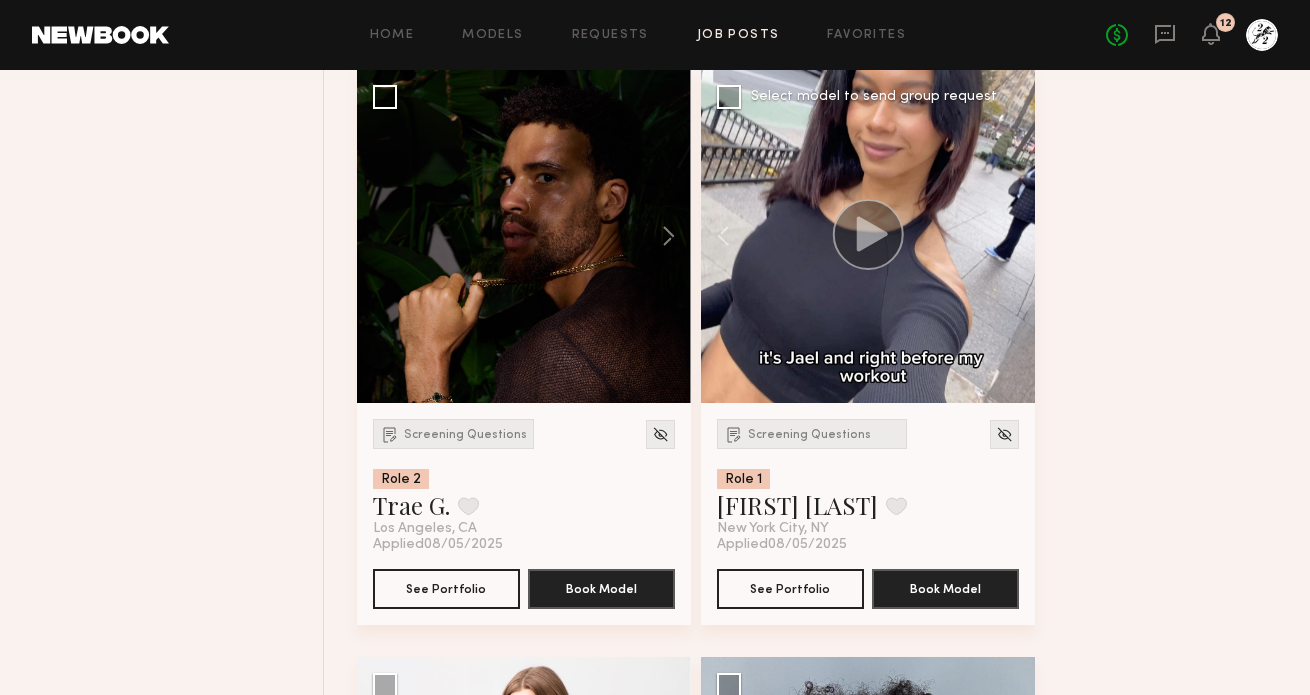 click 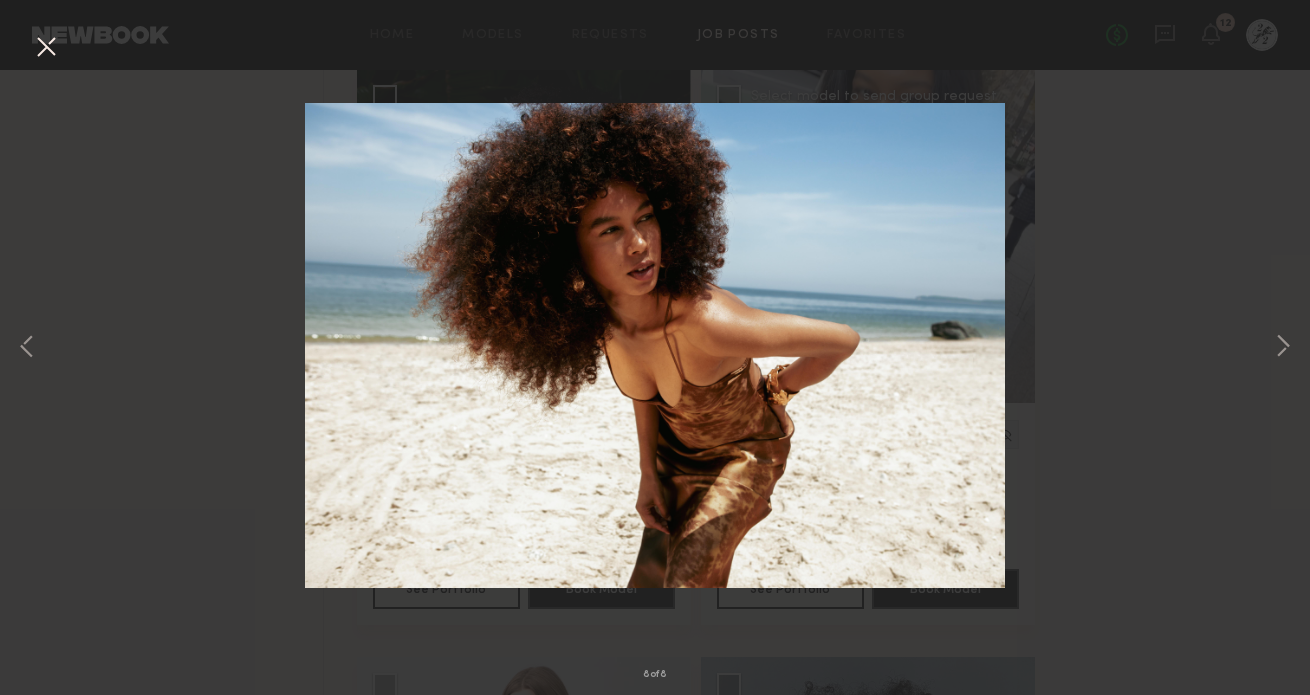 click at bounding box center [46, 48] 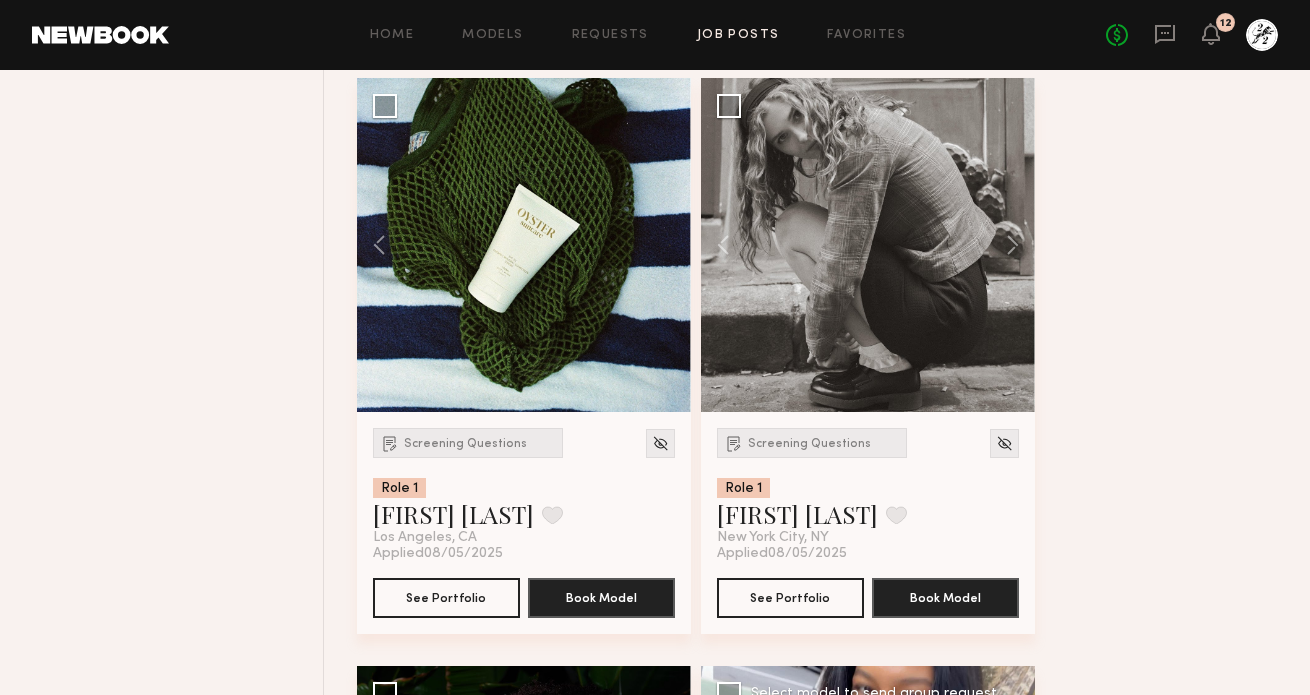 scroll, scrollTop: 2536, scrollLeft: 0, axis: vertical 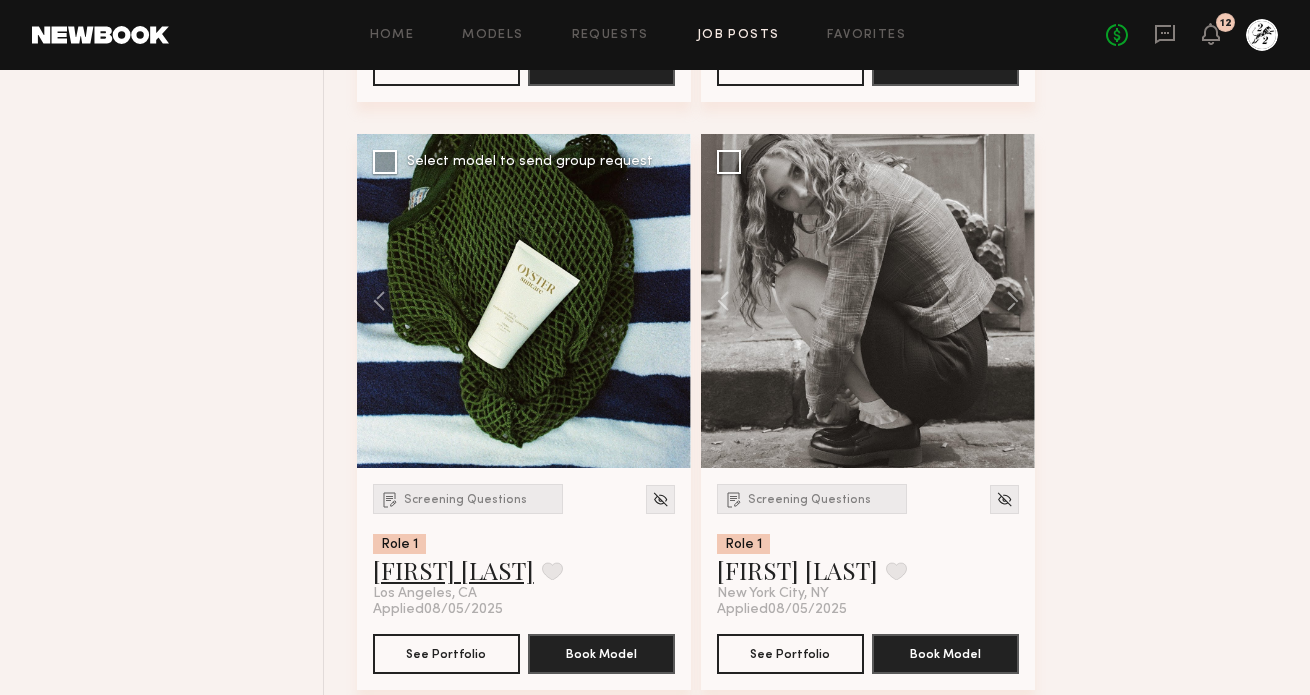 click on "[FIRST] [LAST]" 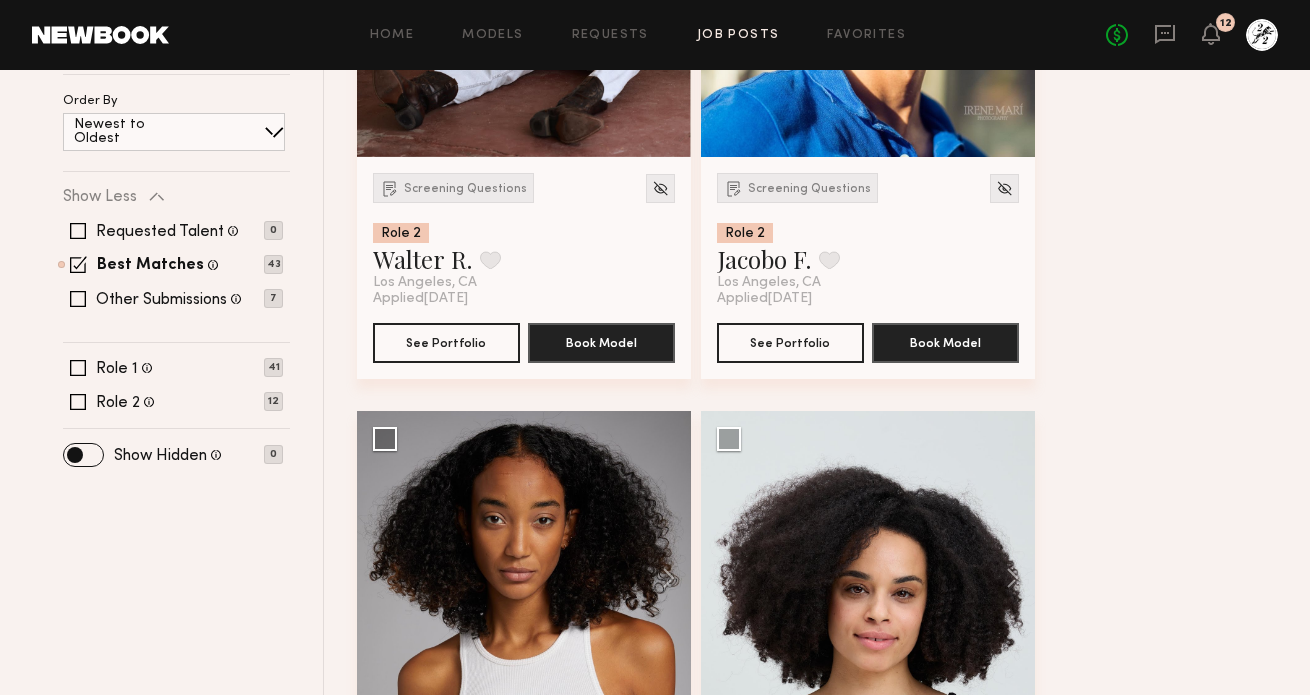 scroll, scrollTop: 332, scrollLeft: 0, axis: vertical 